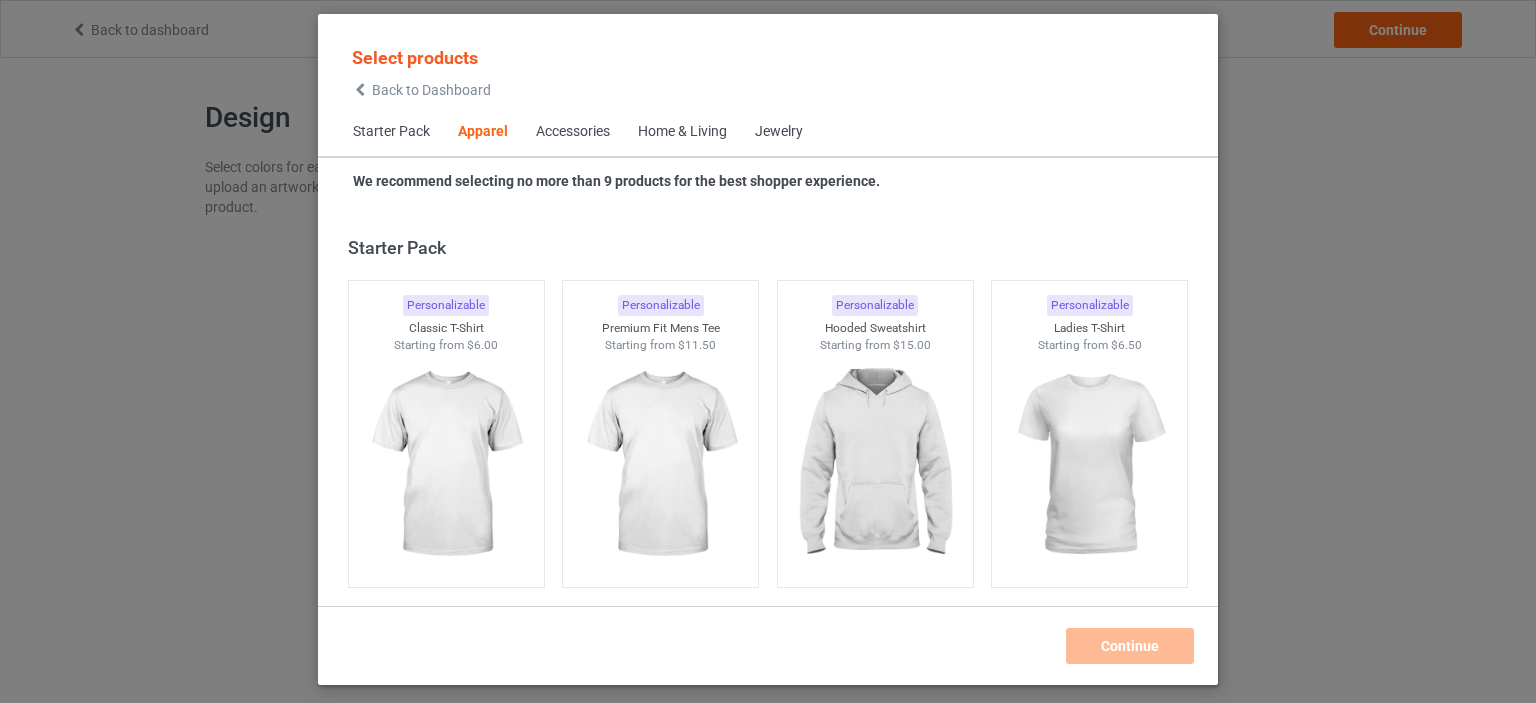 scroll, scrollTop: 0, scrollLeft: 0, axis: both 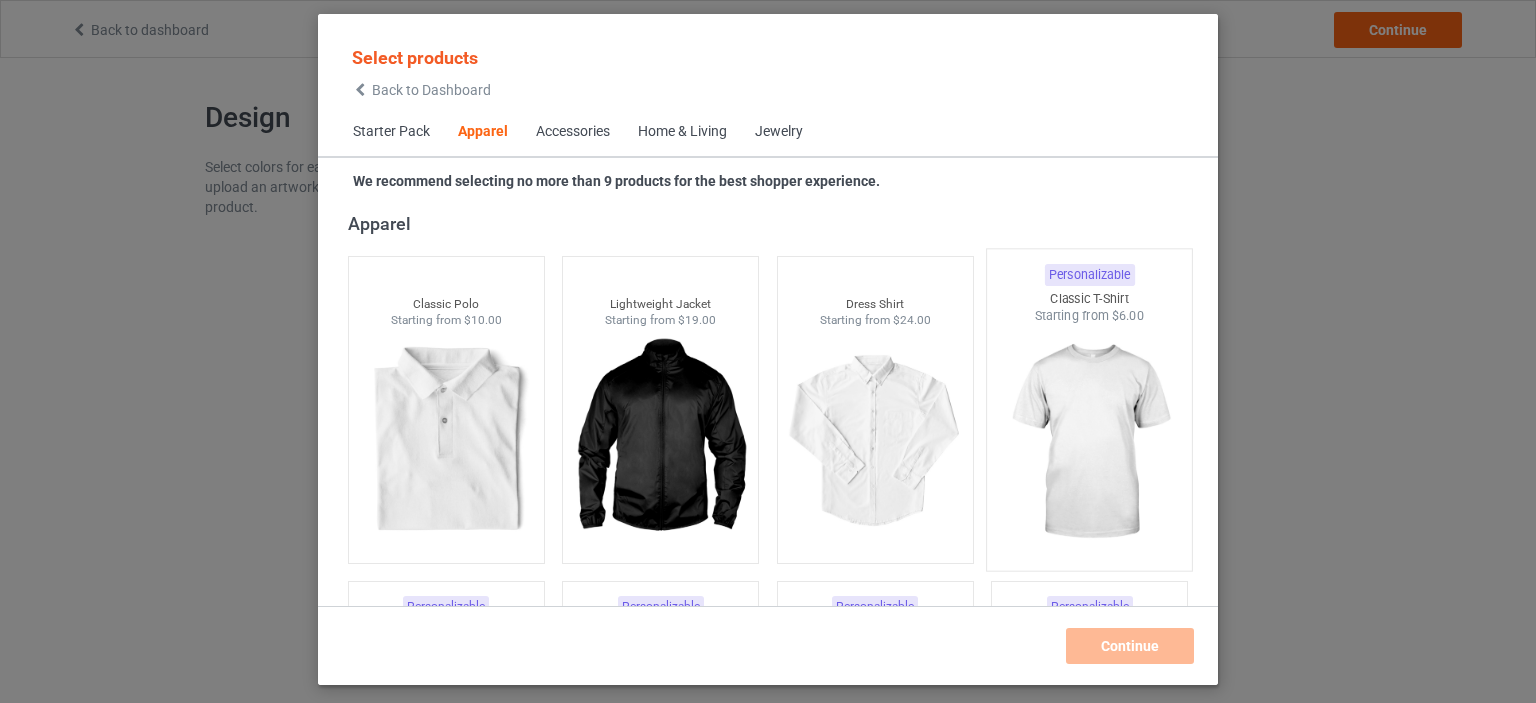 click at bounding box center (446, 441) 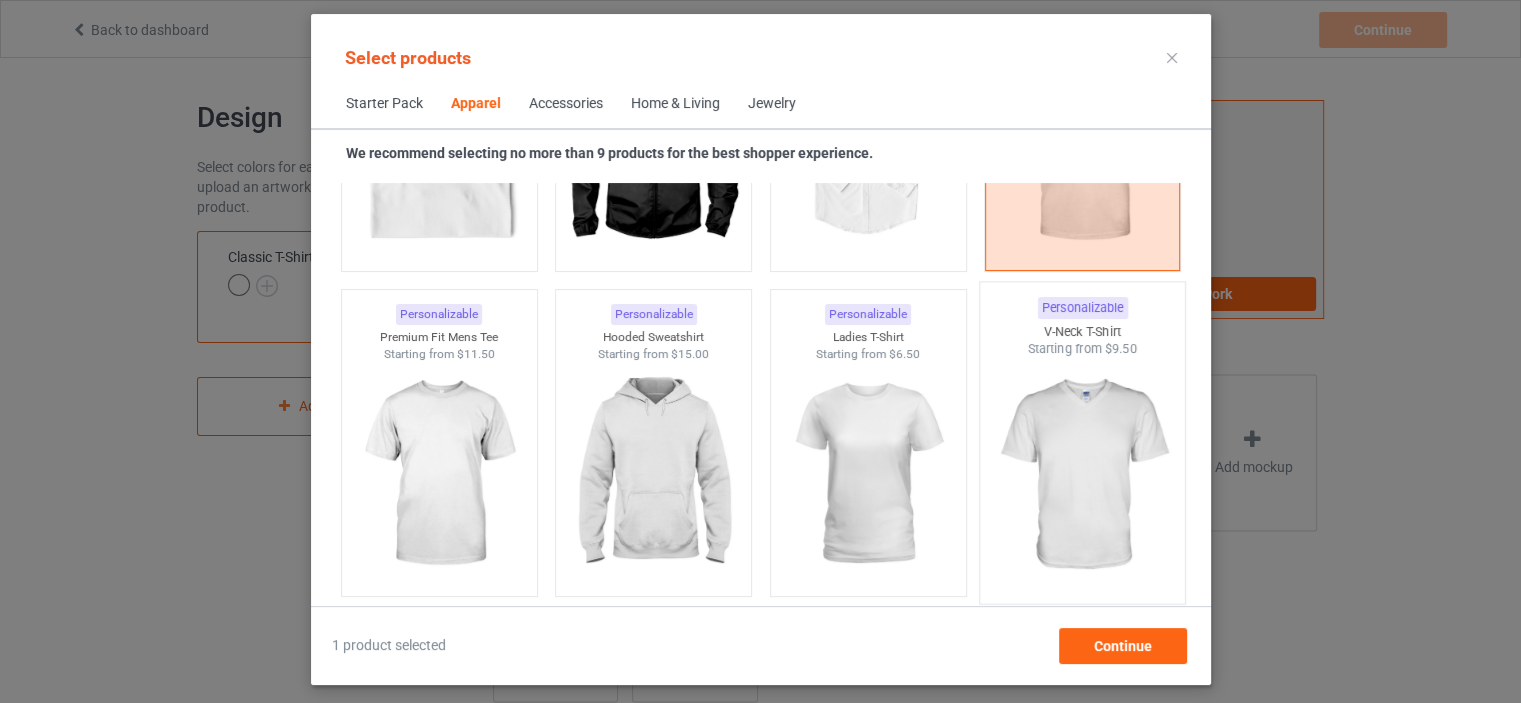 scroll, scrollTop: 1044, scrollLeft: 0, axis: vertical 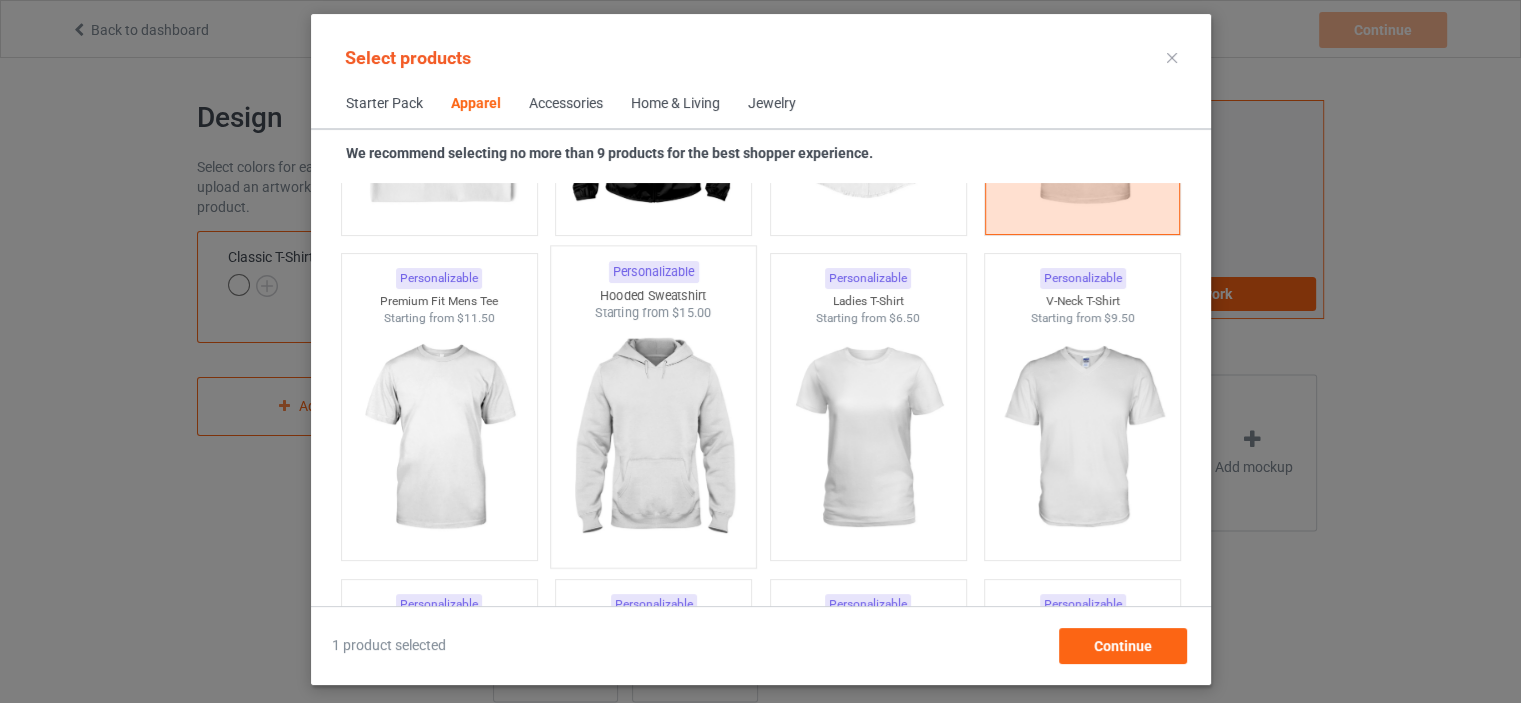 click at bounding box center (438, 113) 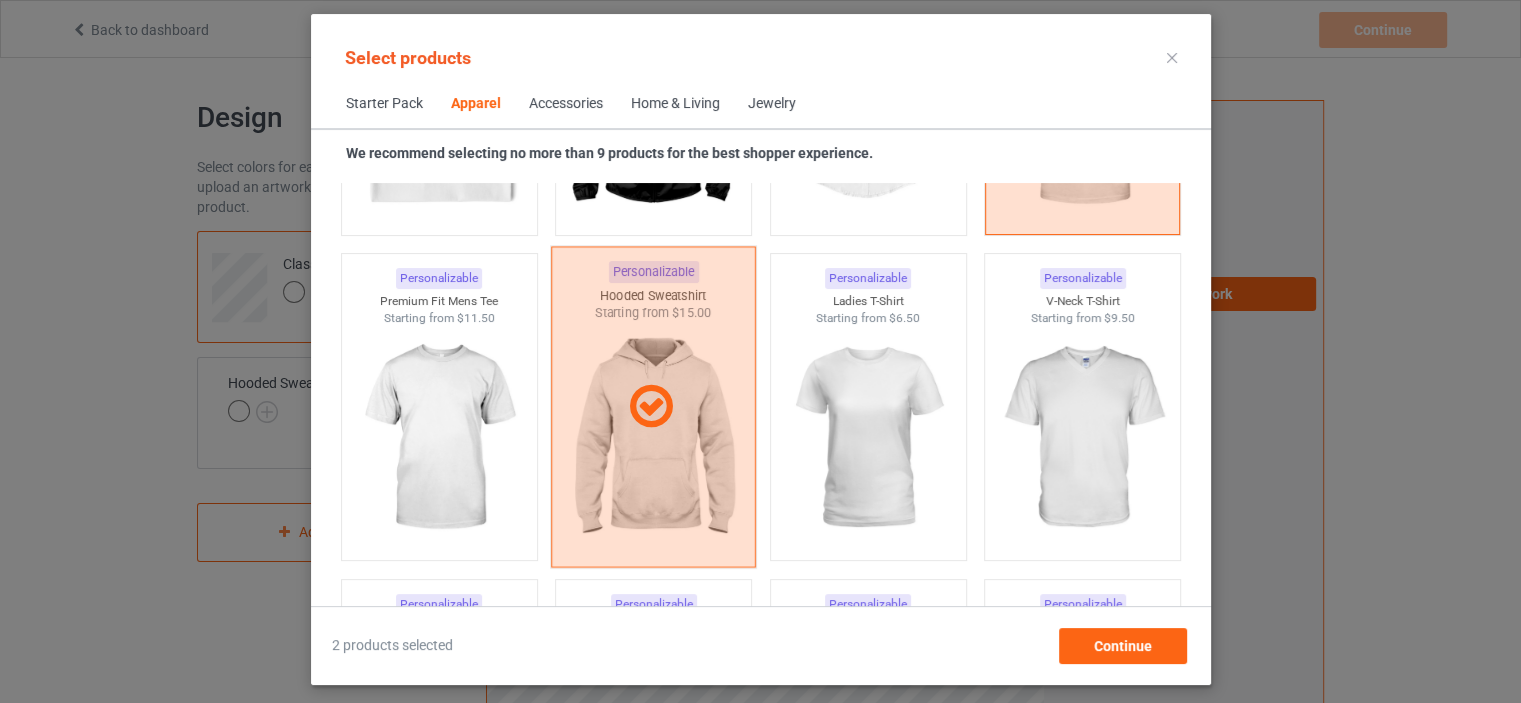 scroll, scrollTop: 1244, scrollLeft: 0, axis: vertical 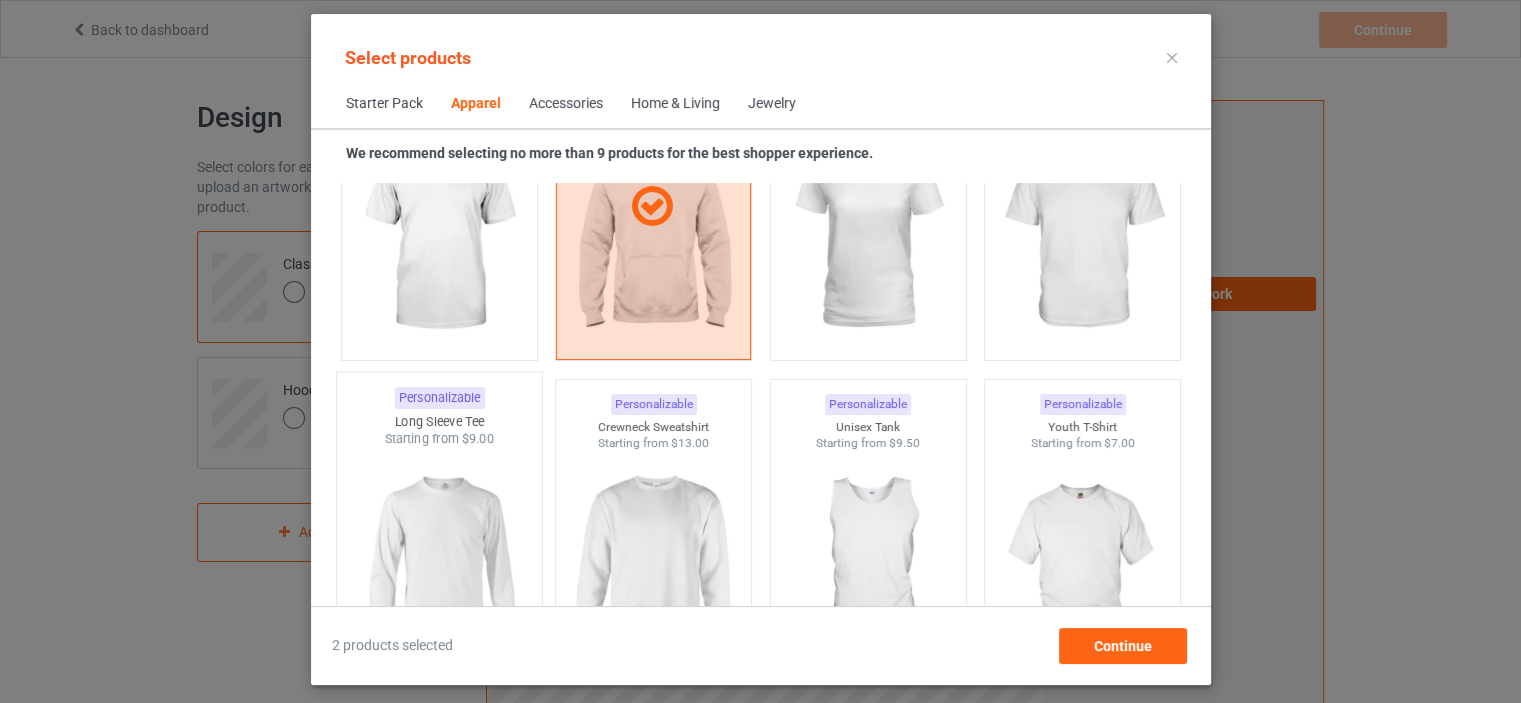 click at bounding box center (438, -87) 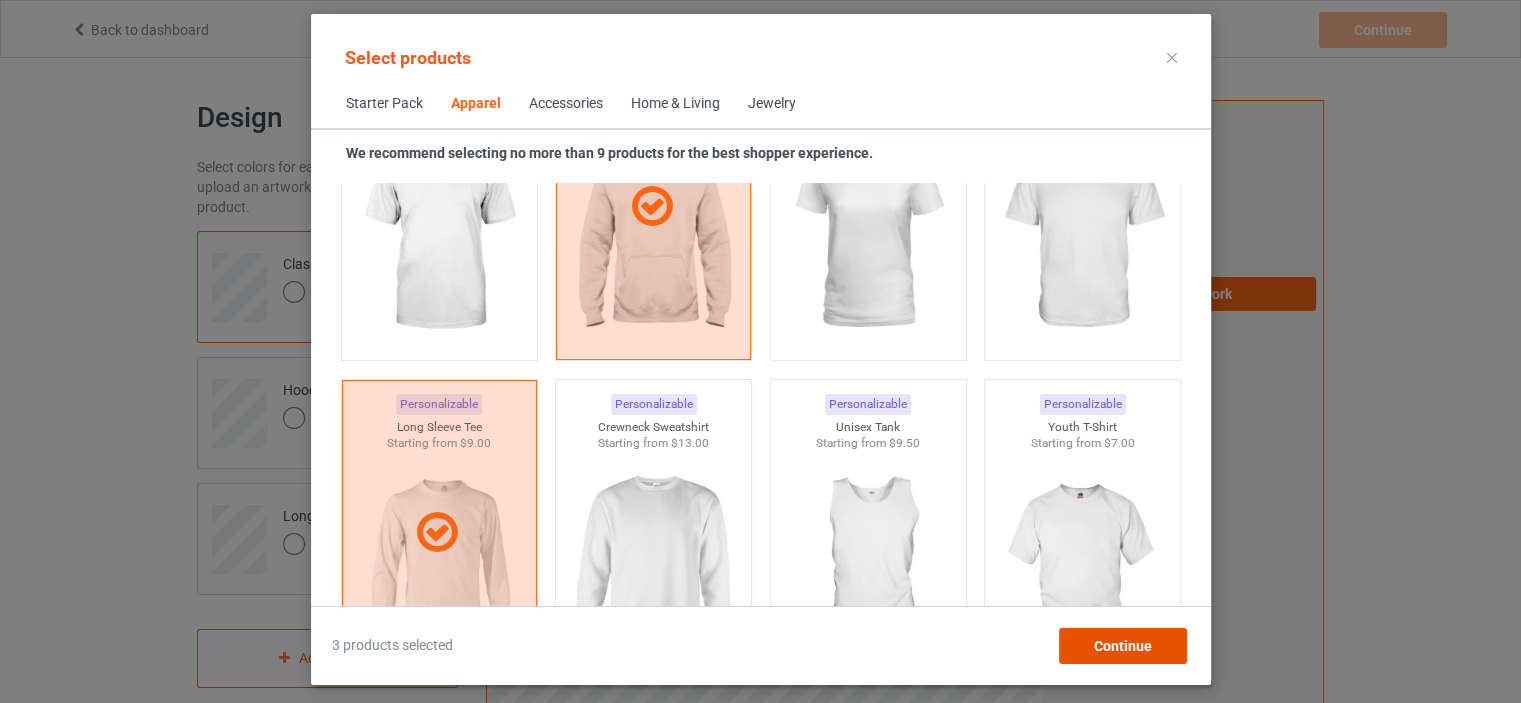 click on "Continue" at bounding box center (1122, 646) 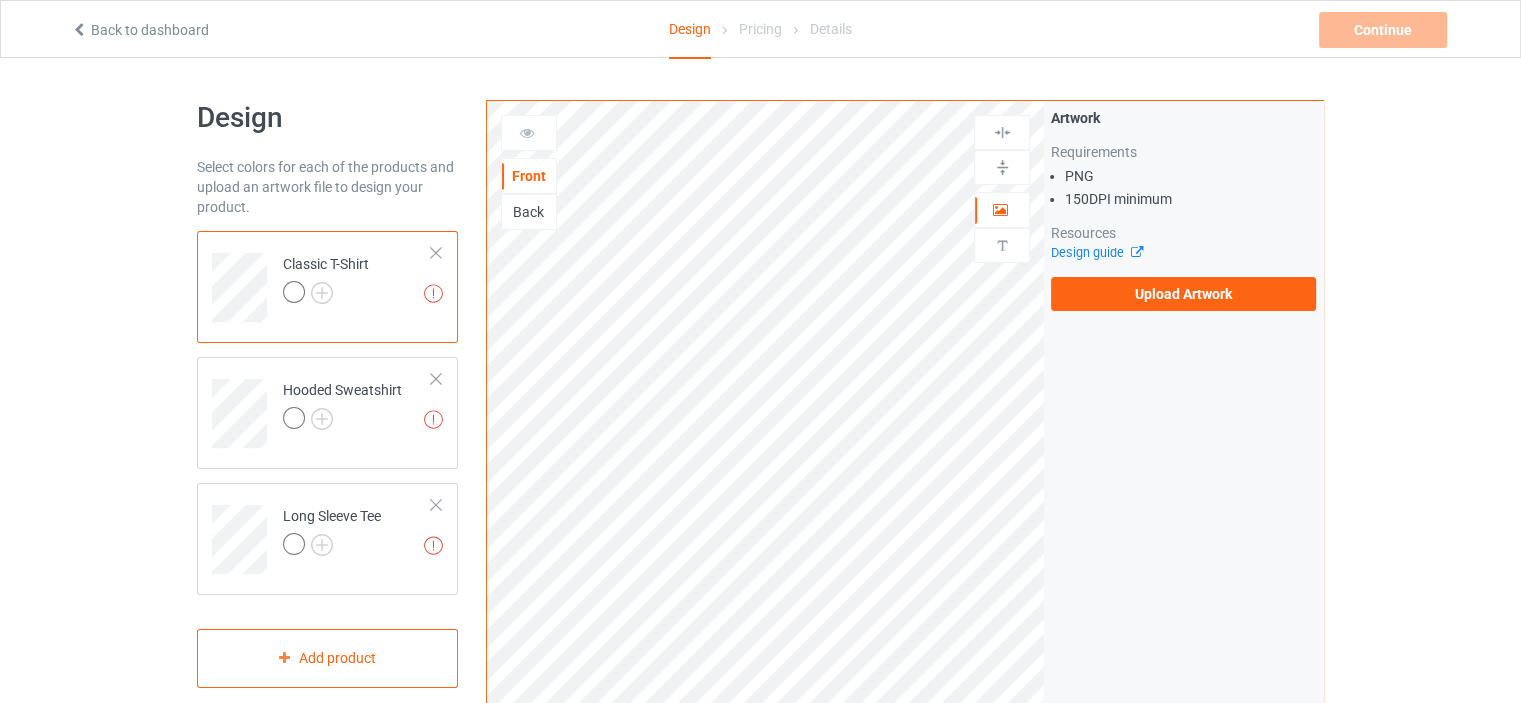 click on "Upload Artwork" at bounding box center [1183, 294] 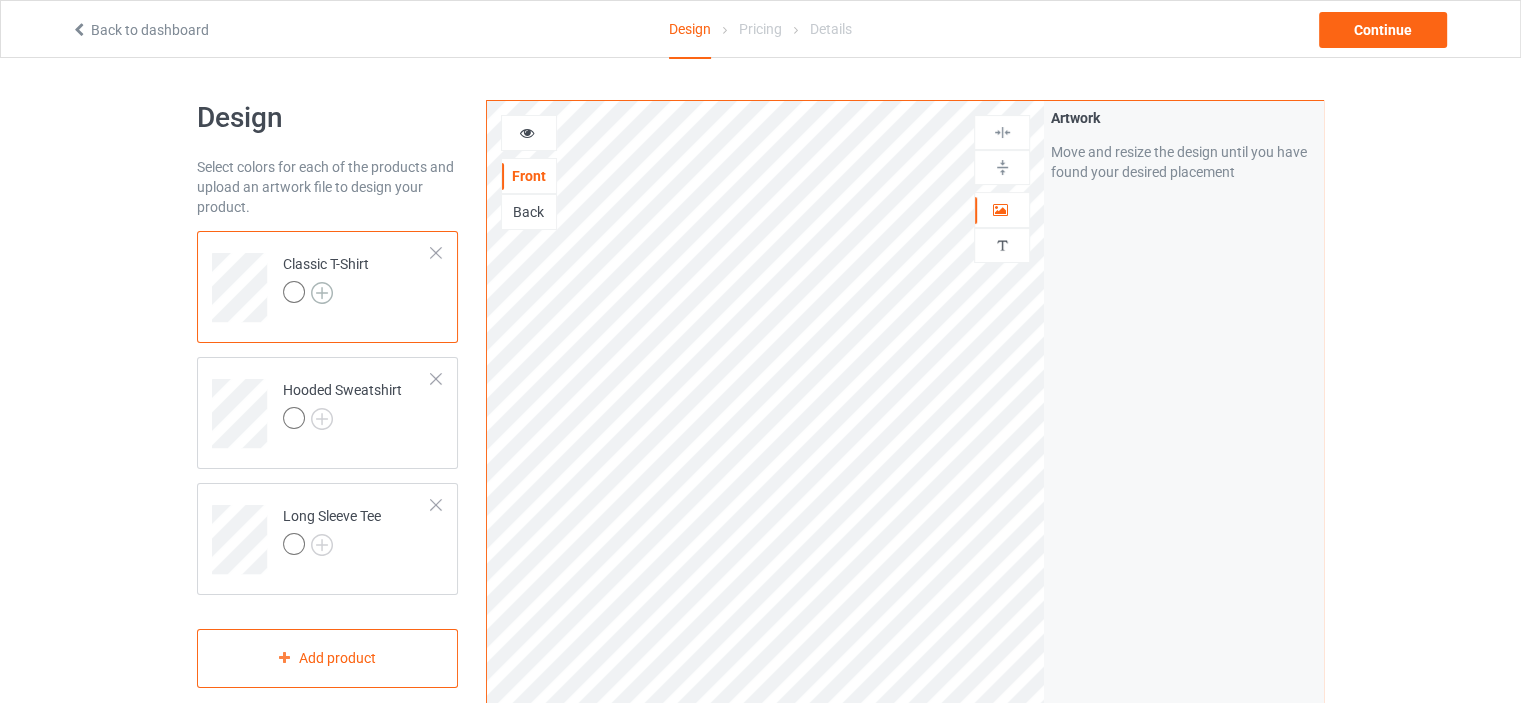 click at bounding box center (322, 293) 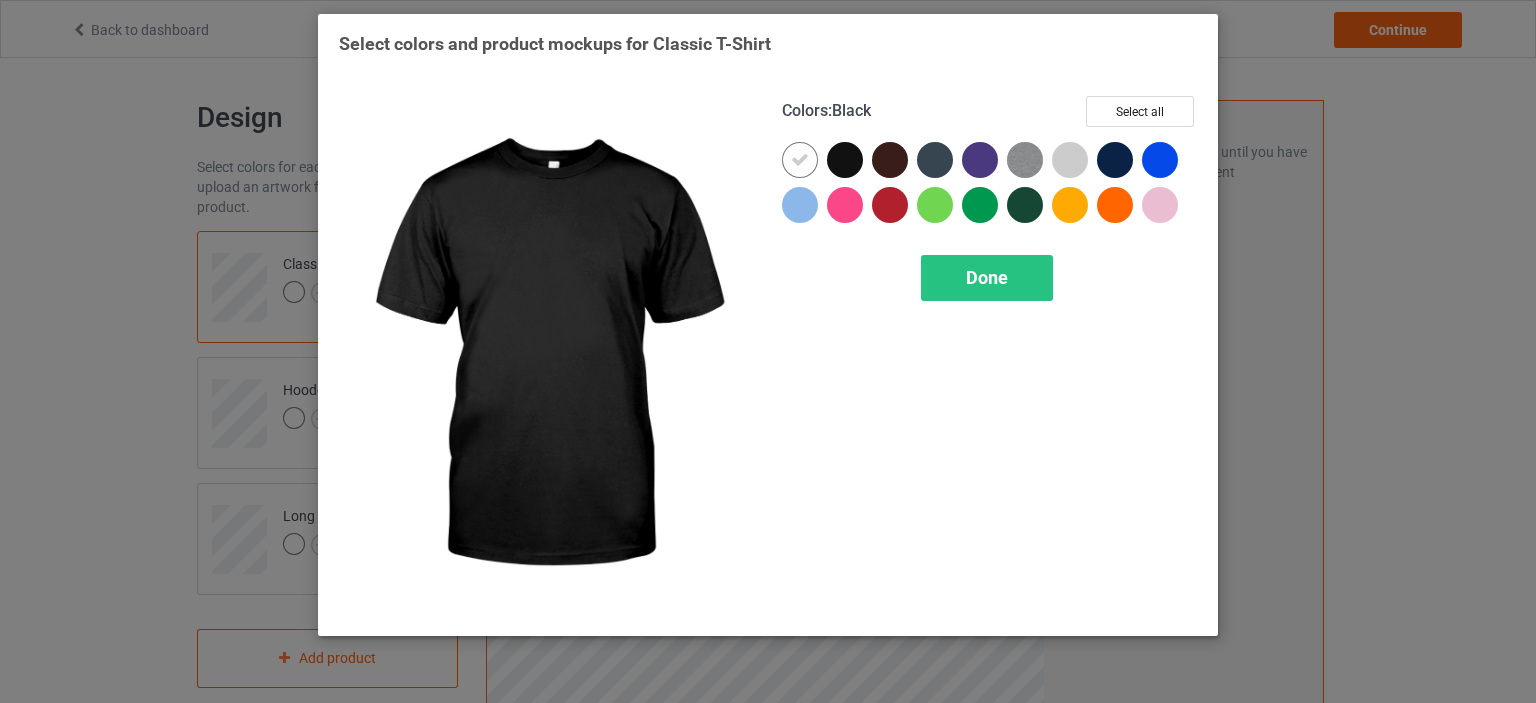 click at bounding box center [800, 160] 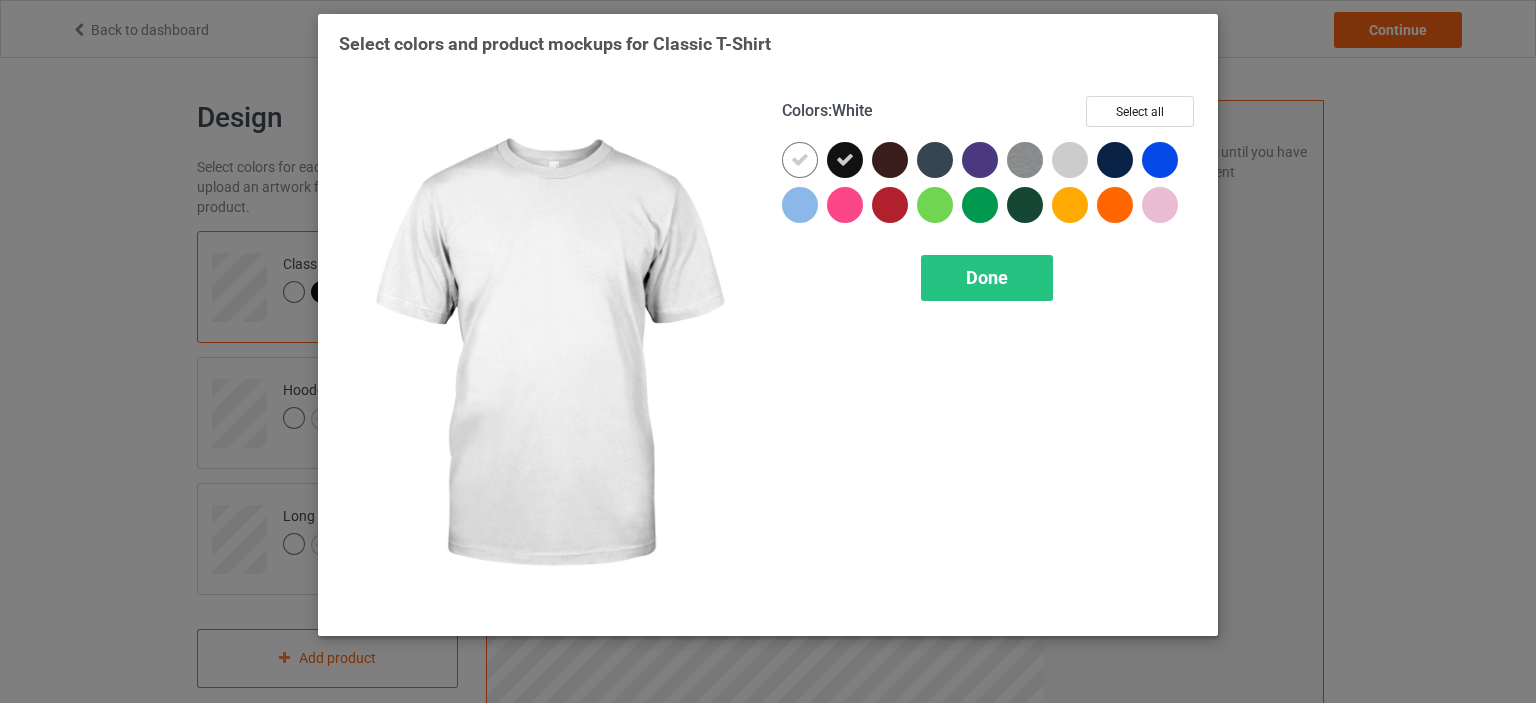click at bounding box center (800, 160) 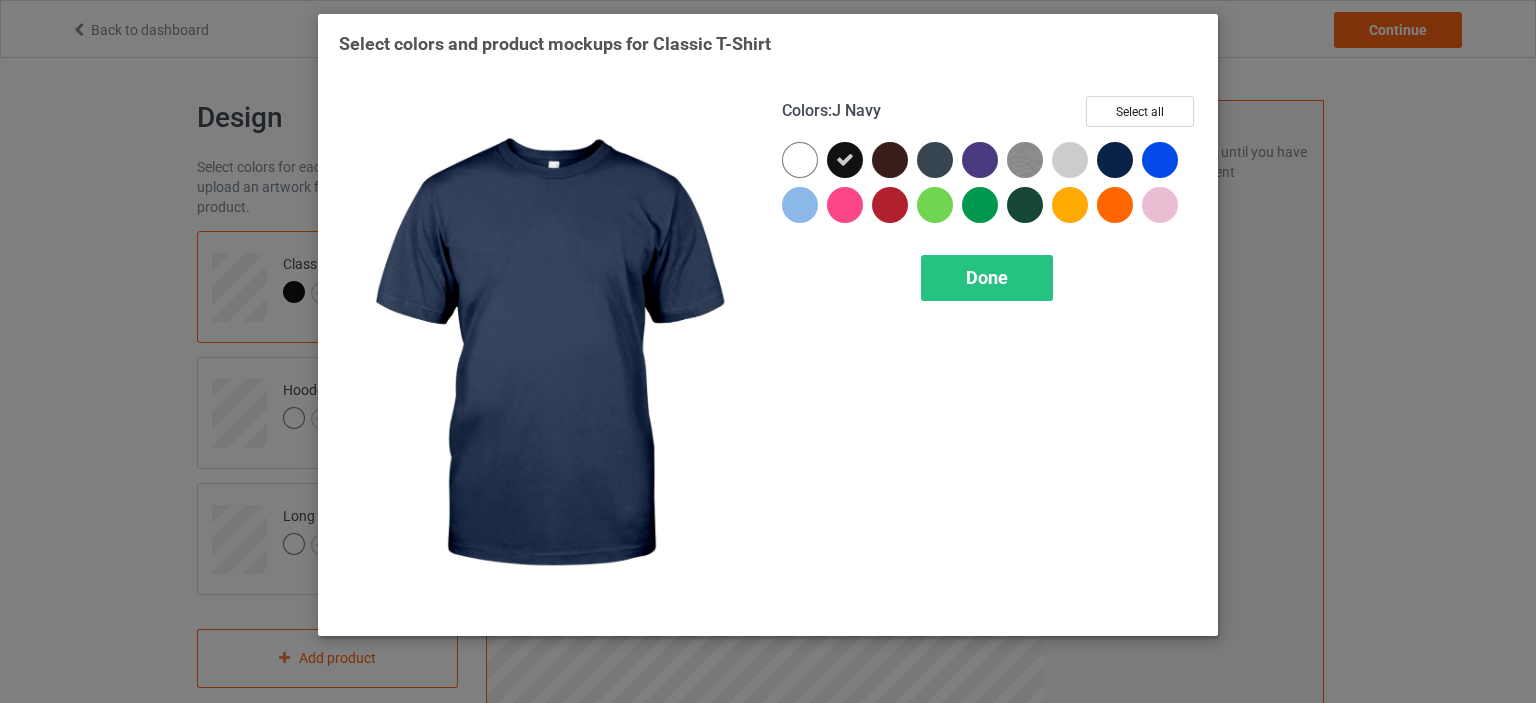 click at bounding box center (800, 160) 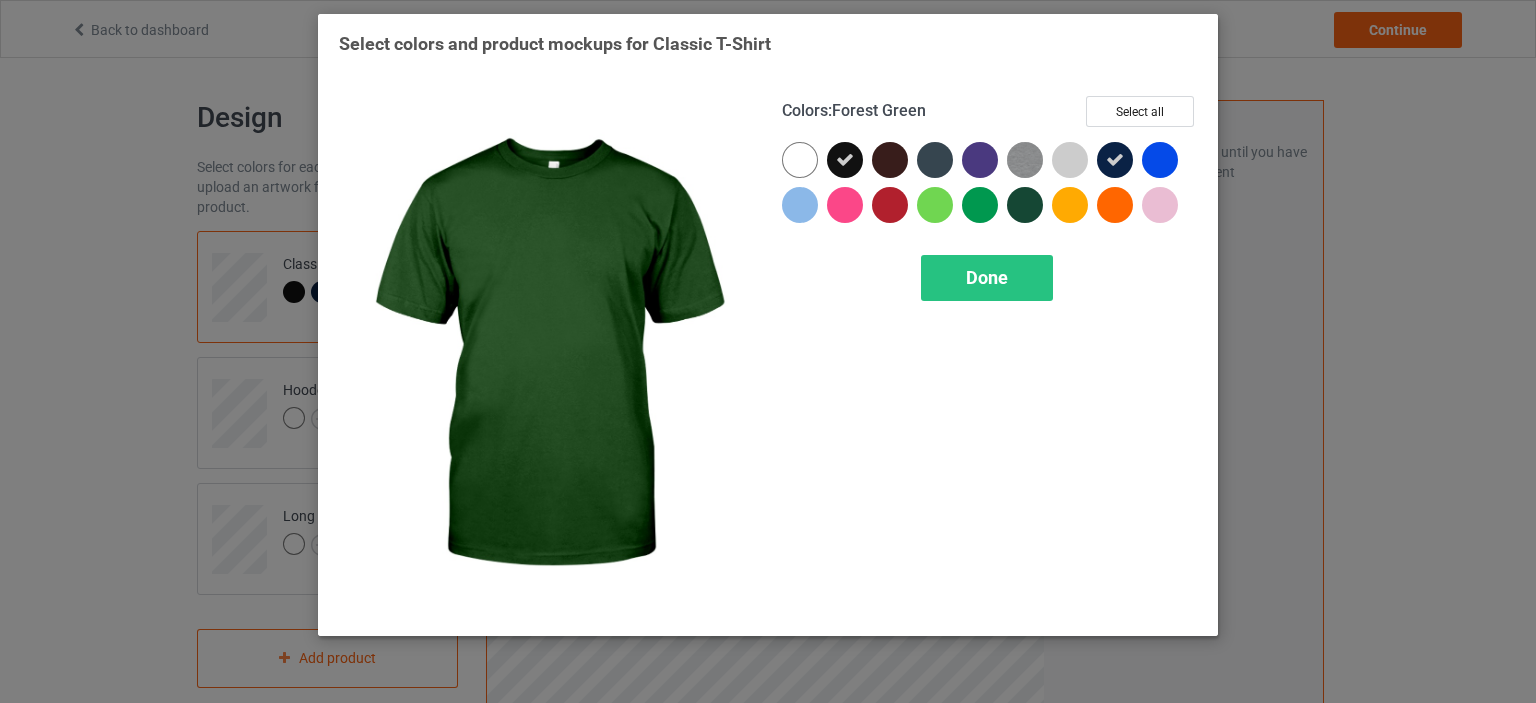 click at bounding box center [800, 160] 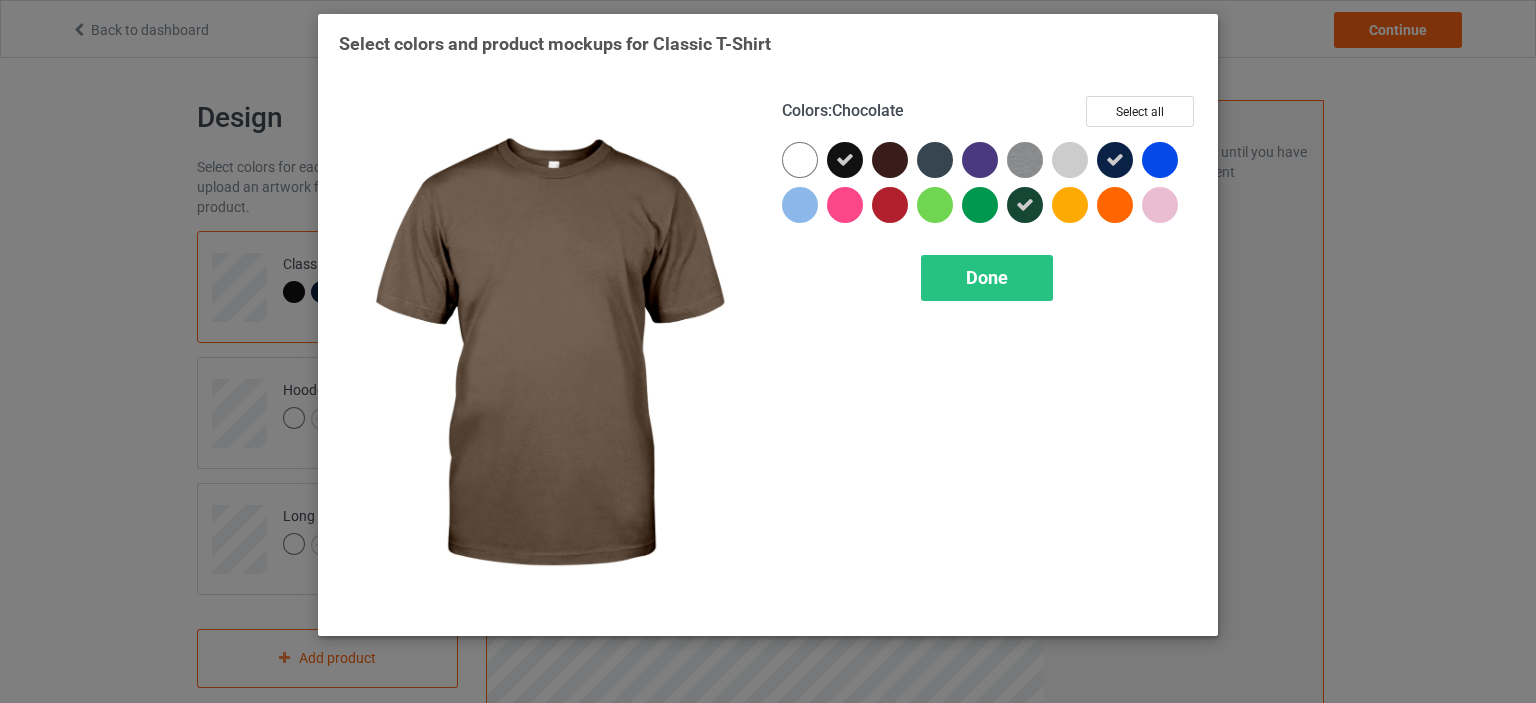 drag, startPoint x: 892, startPoint y: 160, endPoint x: 921, endPoint y: 159, distance: 29.017237 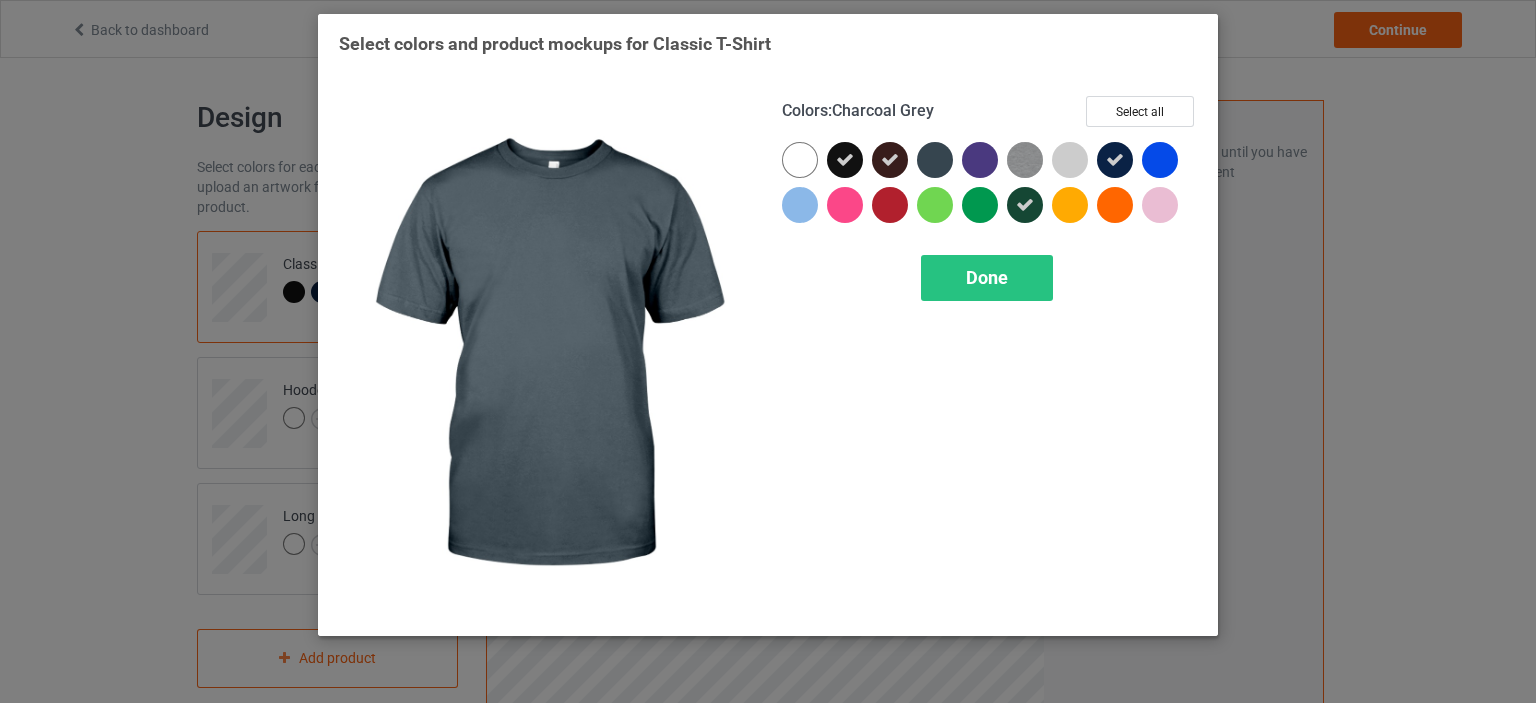 click at bounding box center [800, 160] 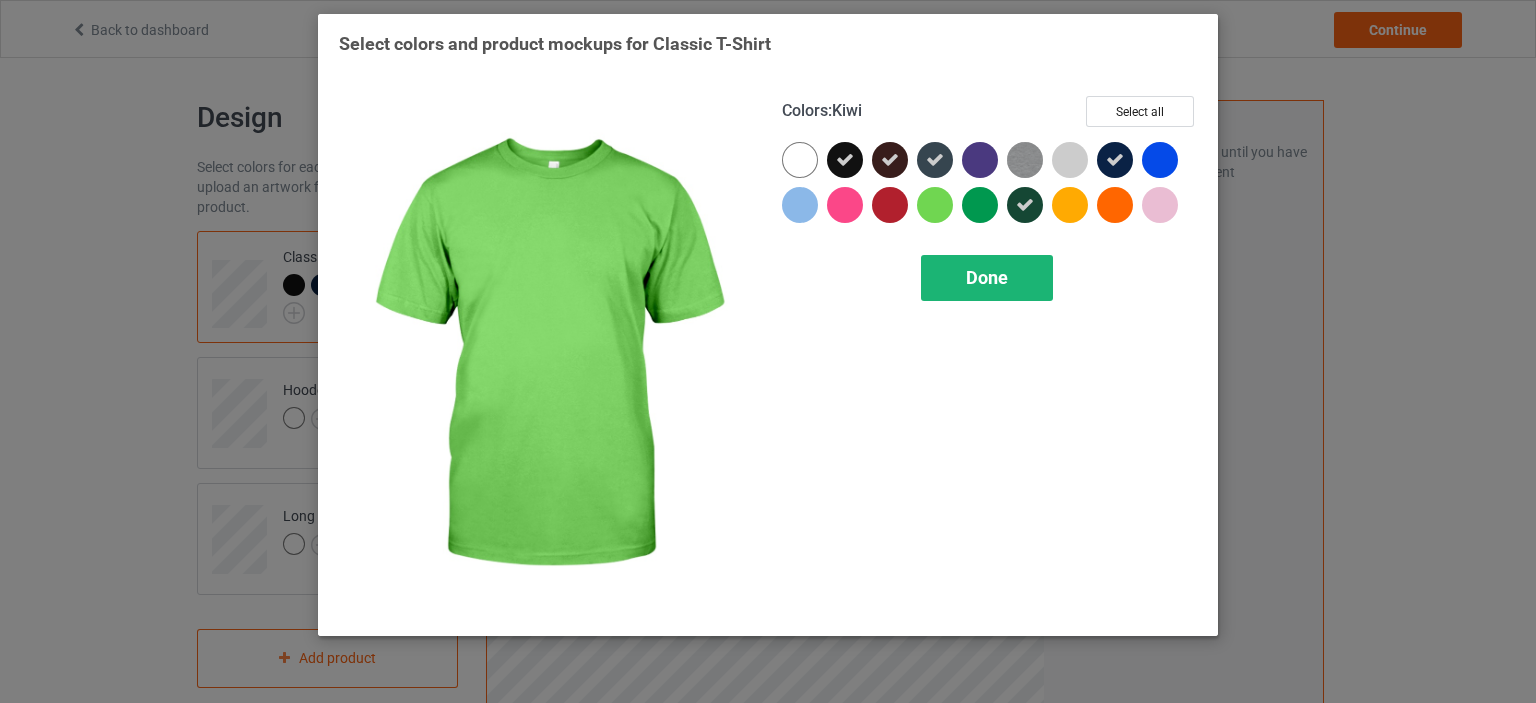 click on "Done" at bounding box center (987, 277) 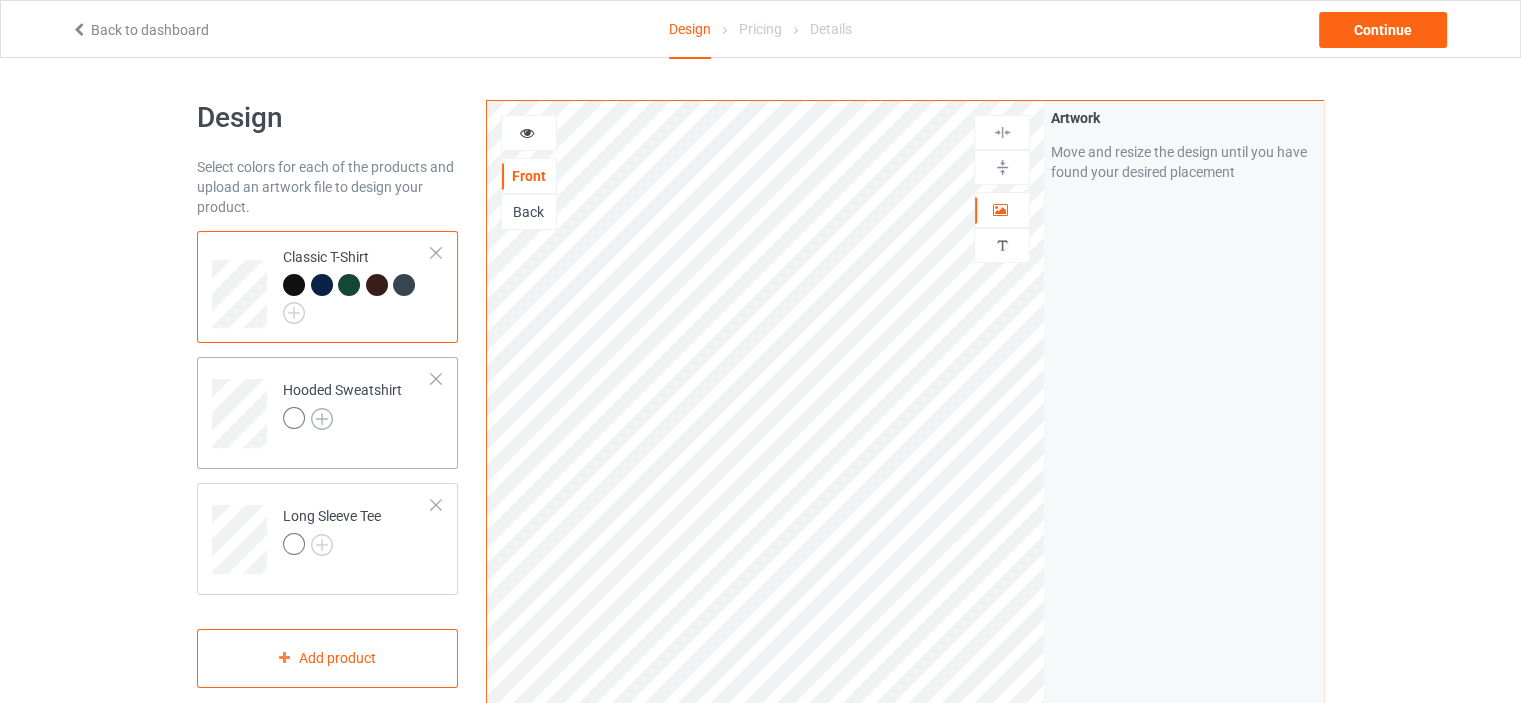 click at bounding box center [0, 0] 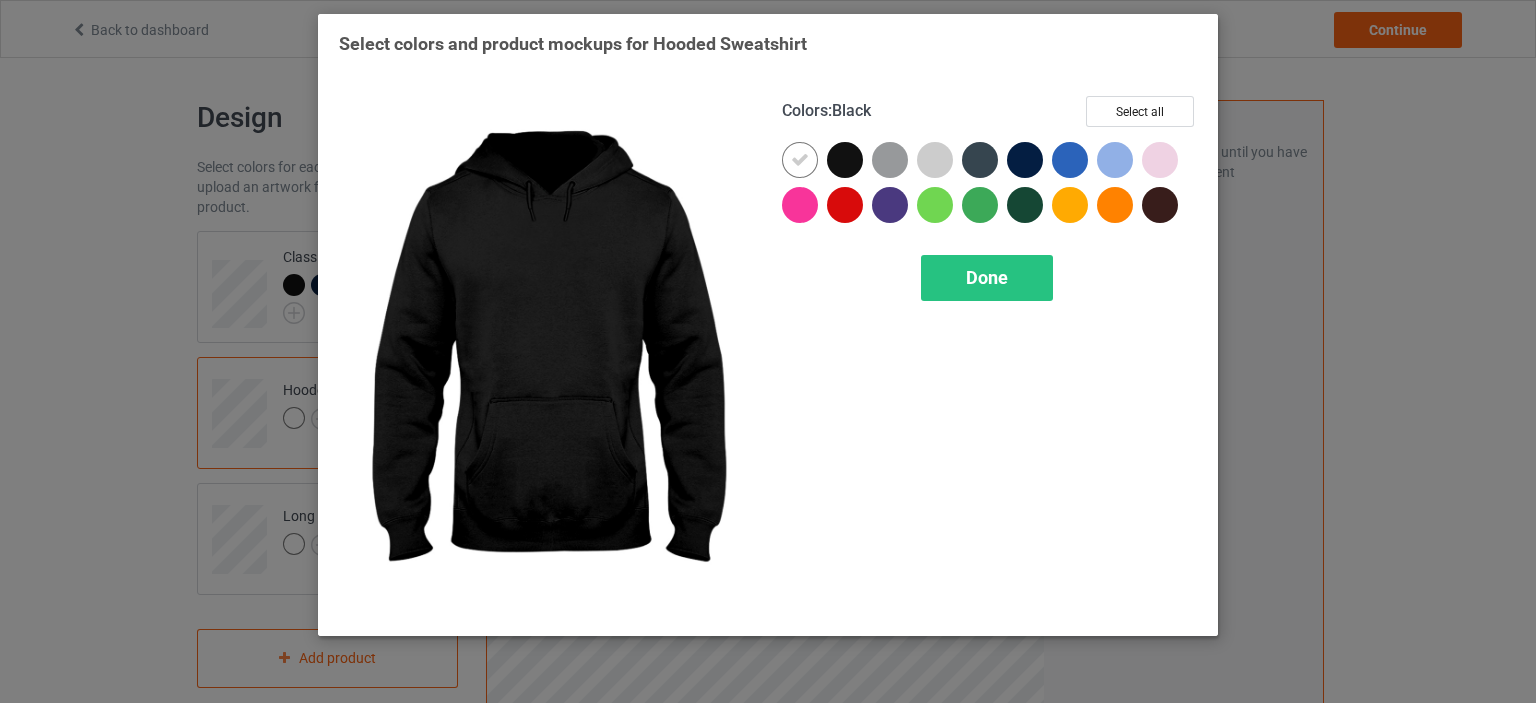 drag, startPoint x: 845, startPoint y: 158, endPoint x: 828, endPoint y: 159, distance: 17.029387 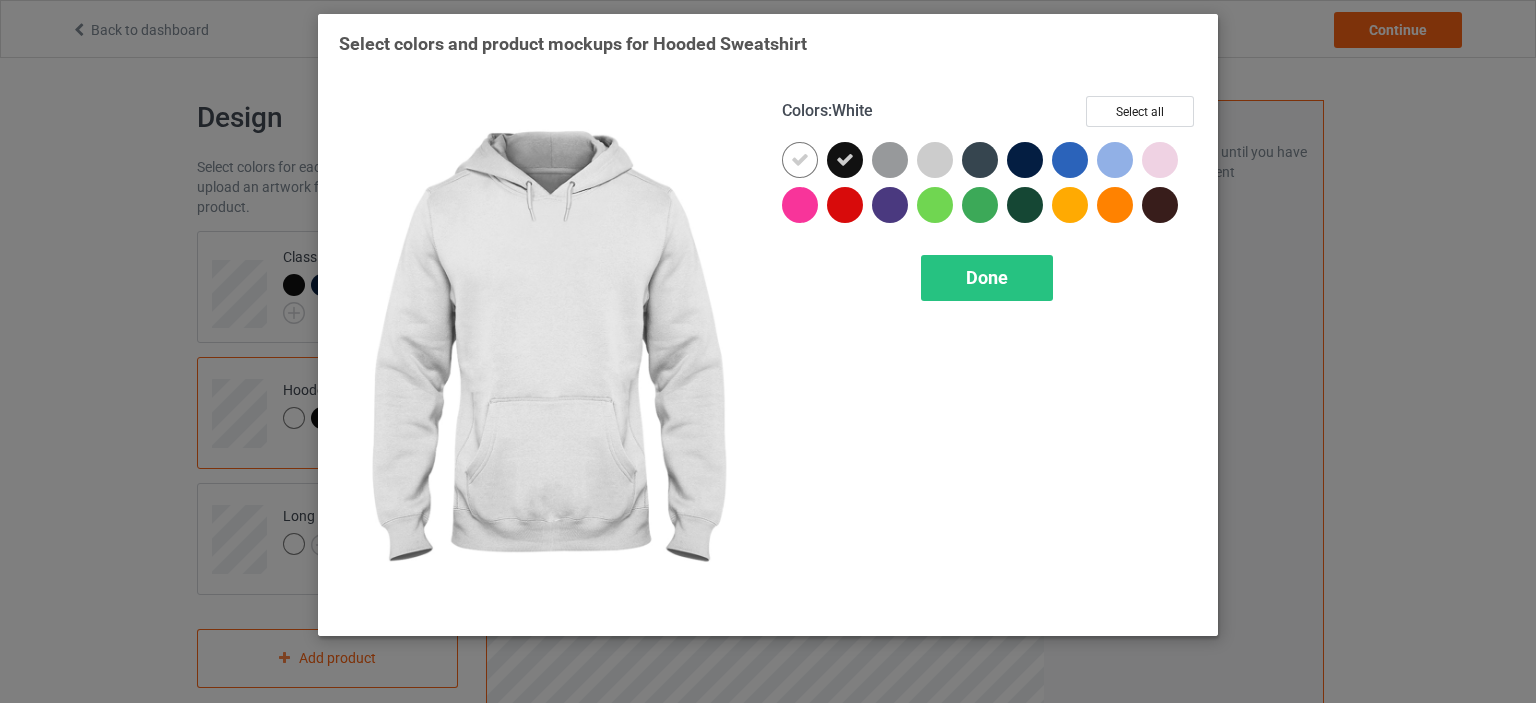 click at bounding box center [800, 160] 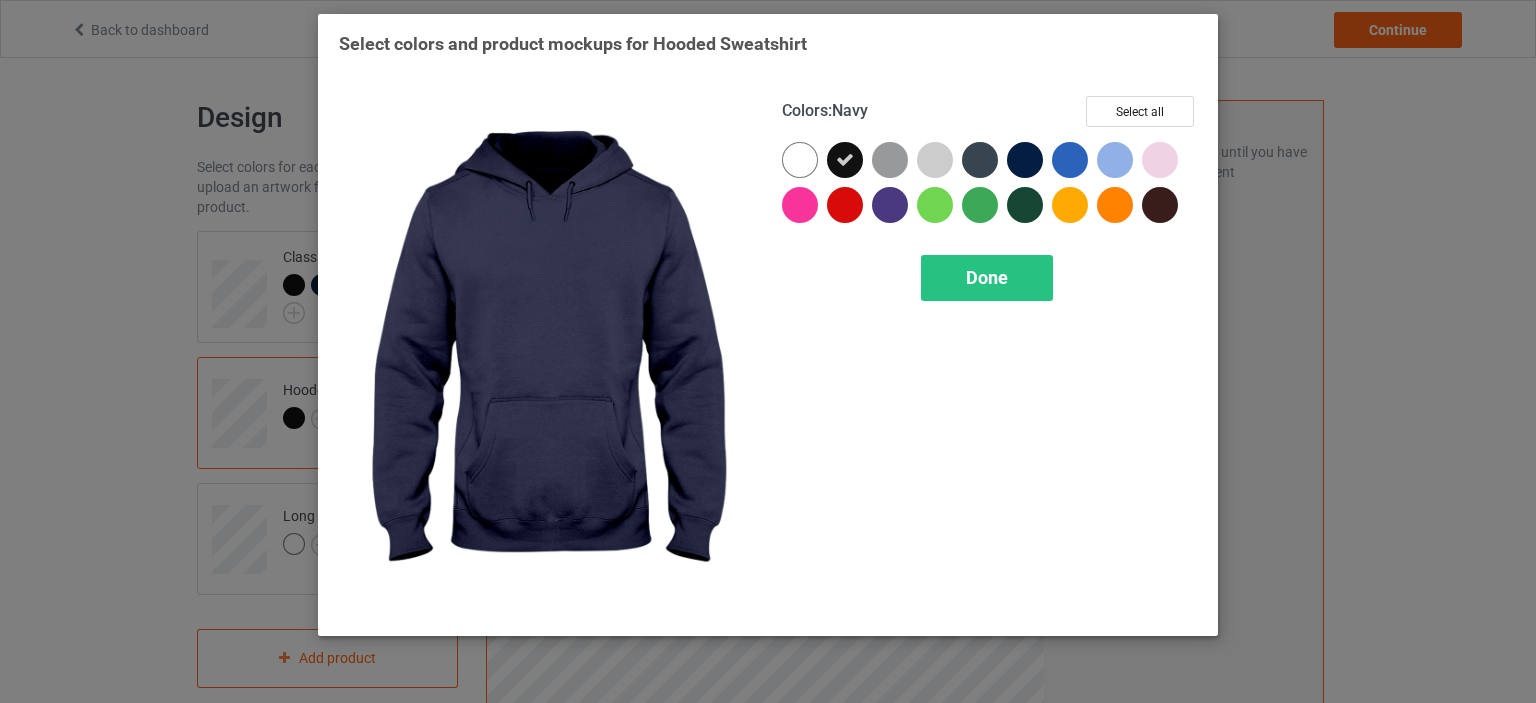 click at bounding box center (800, 160) 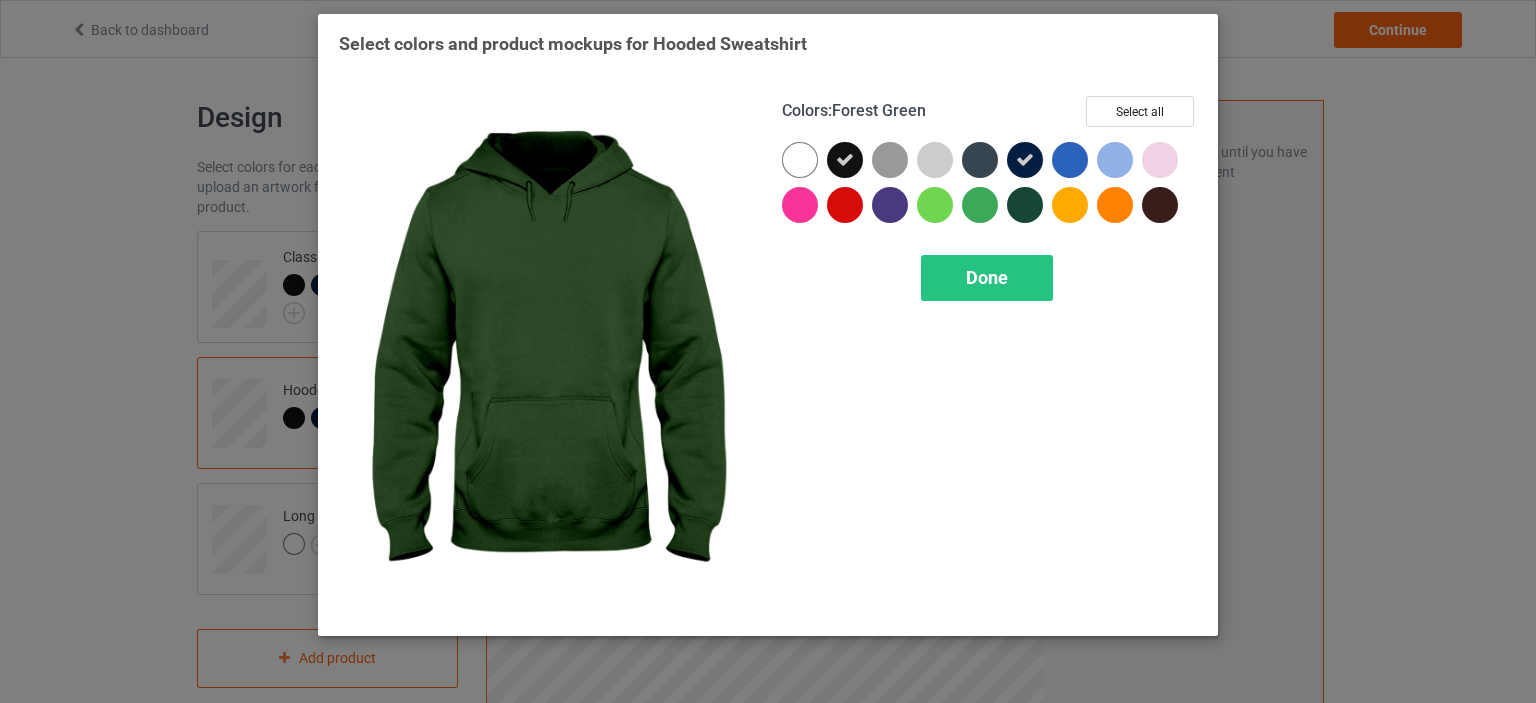 click at bounding box center [800, 160] 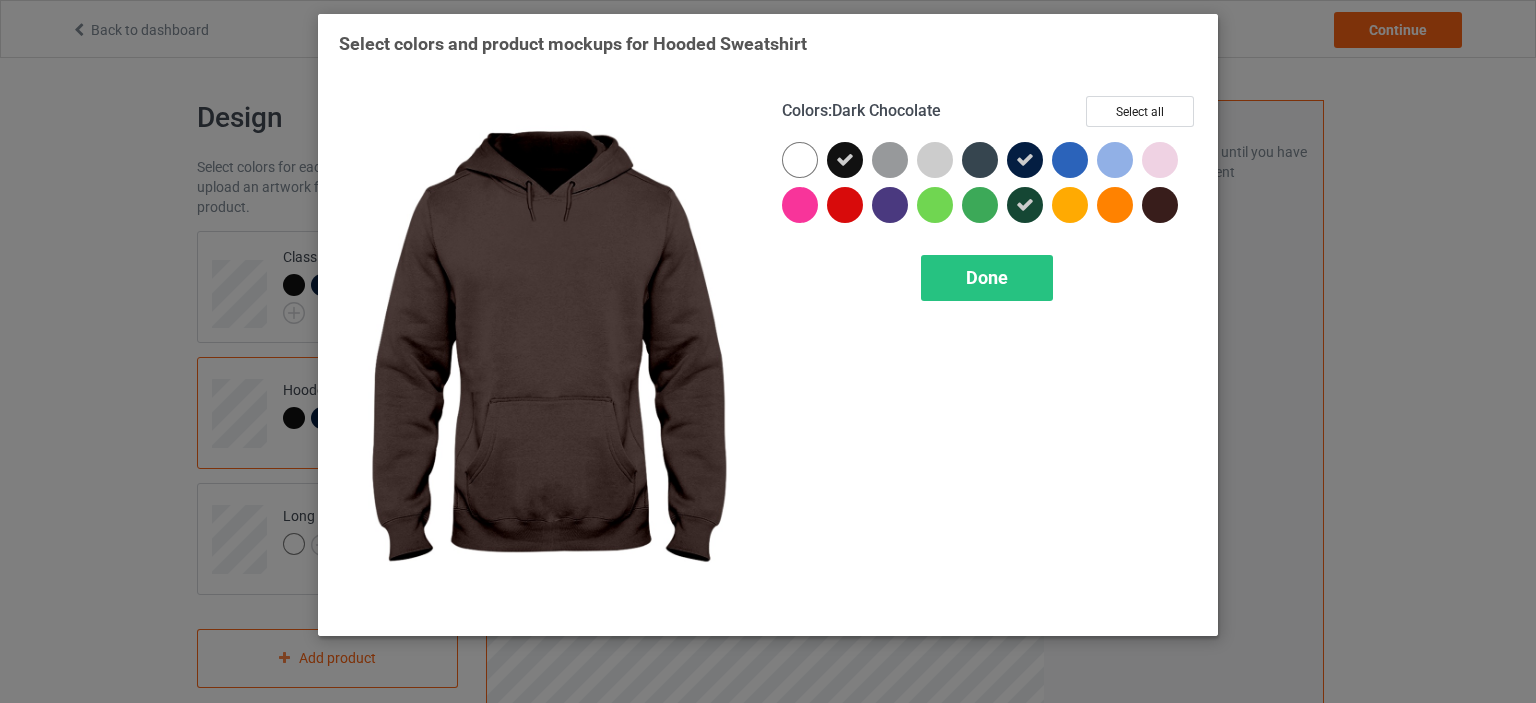 click at bounding box center (800, 160) 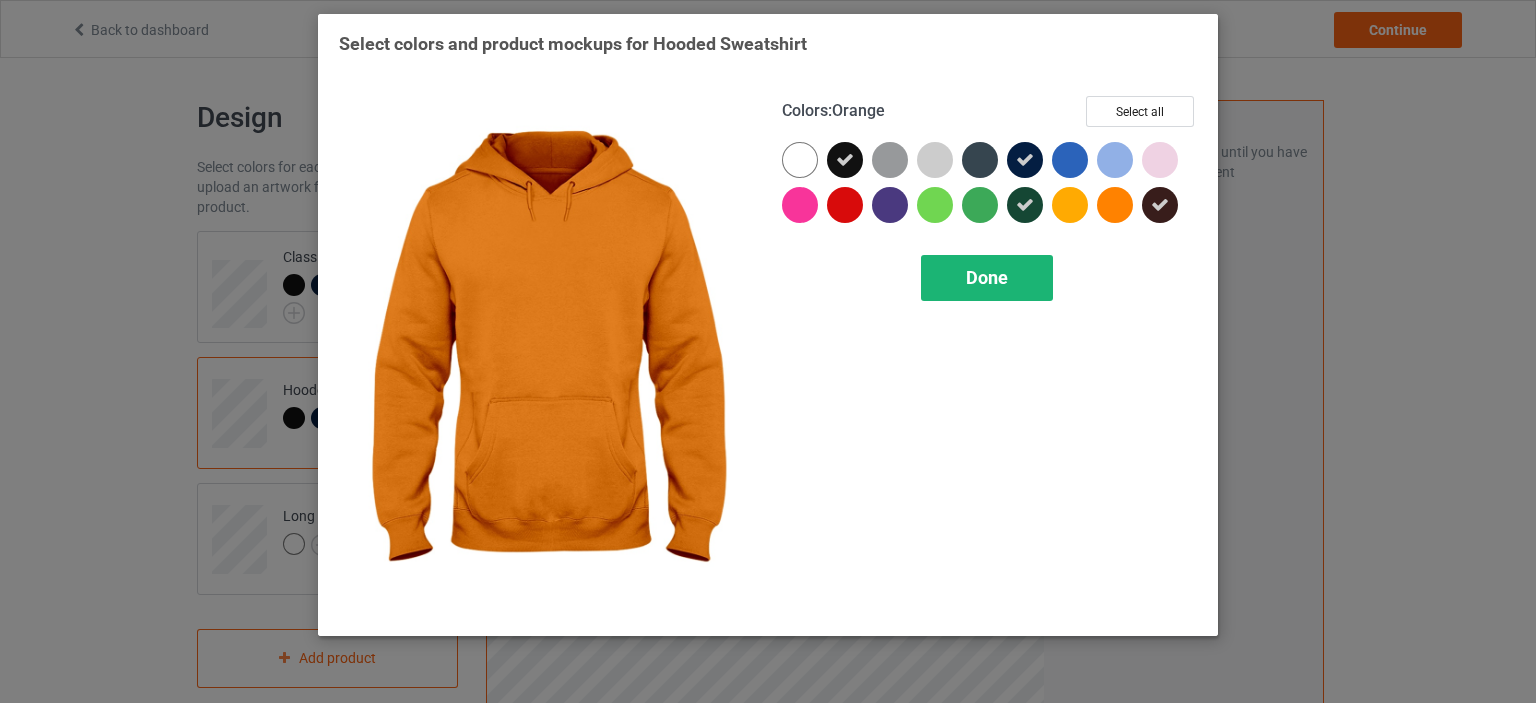 click on "Done" at bounding box center [987, 277] 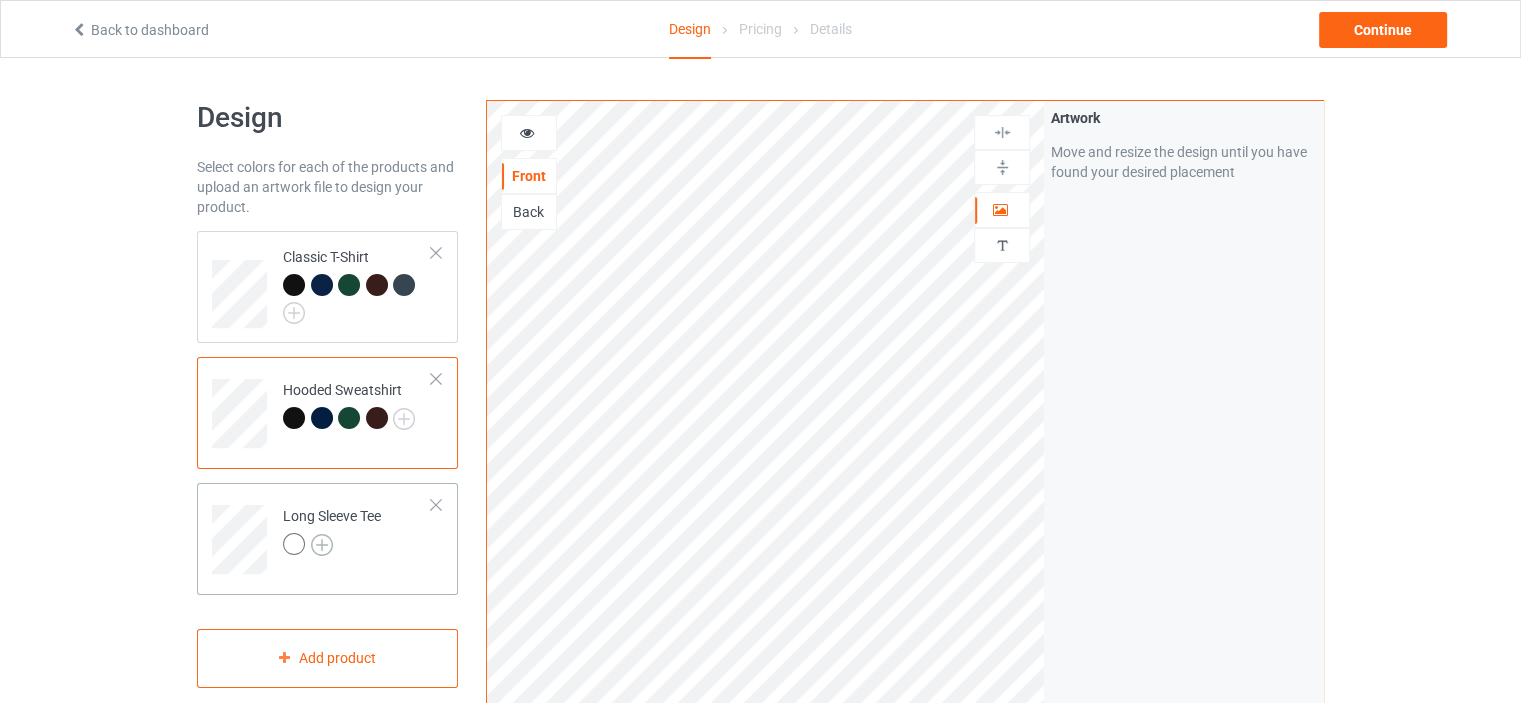 click at bounding box center (0, 0) 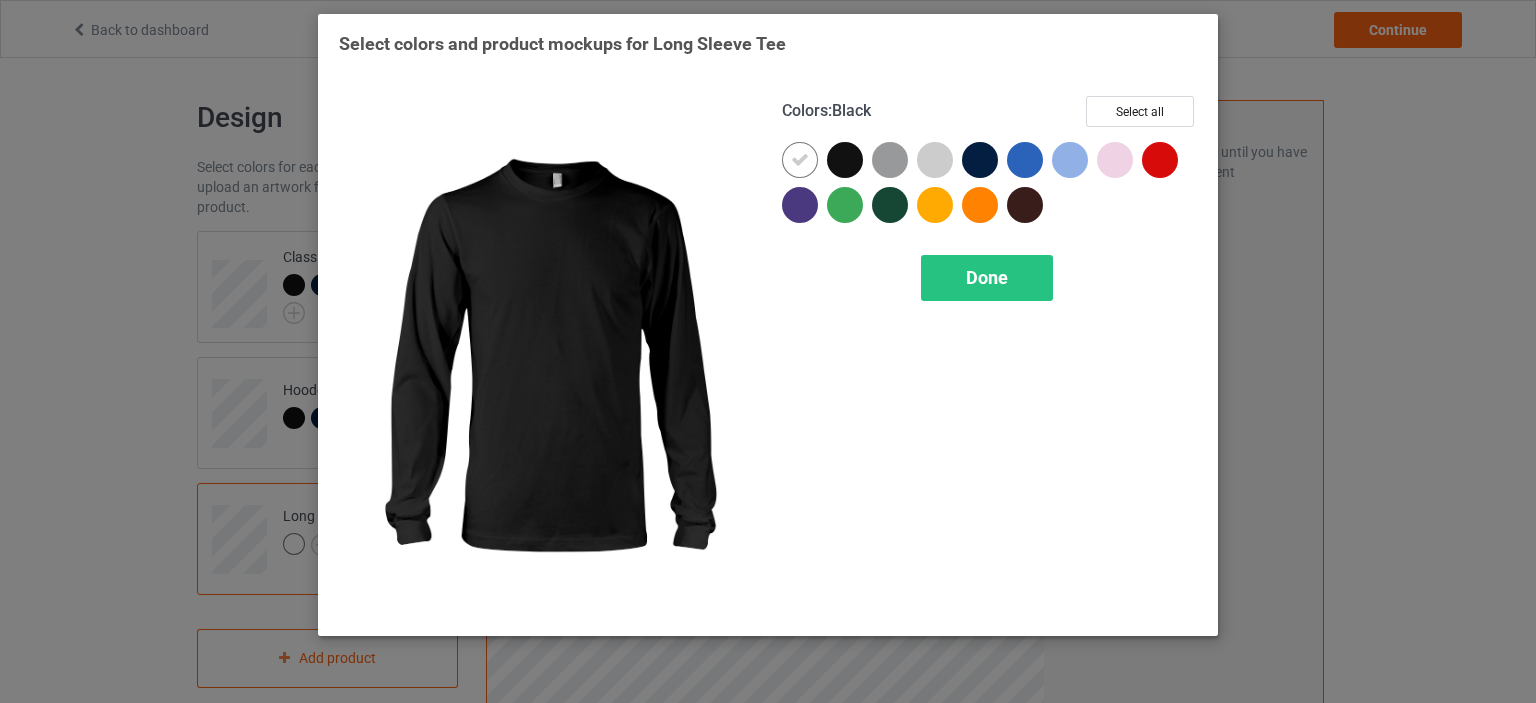 click at bounding box center [800, 160] 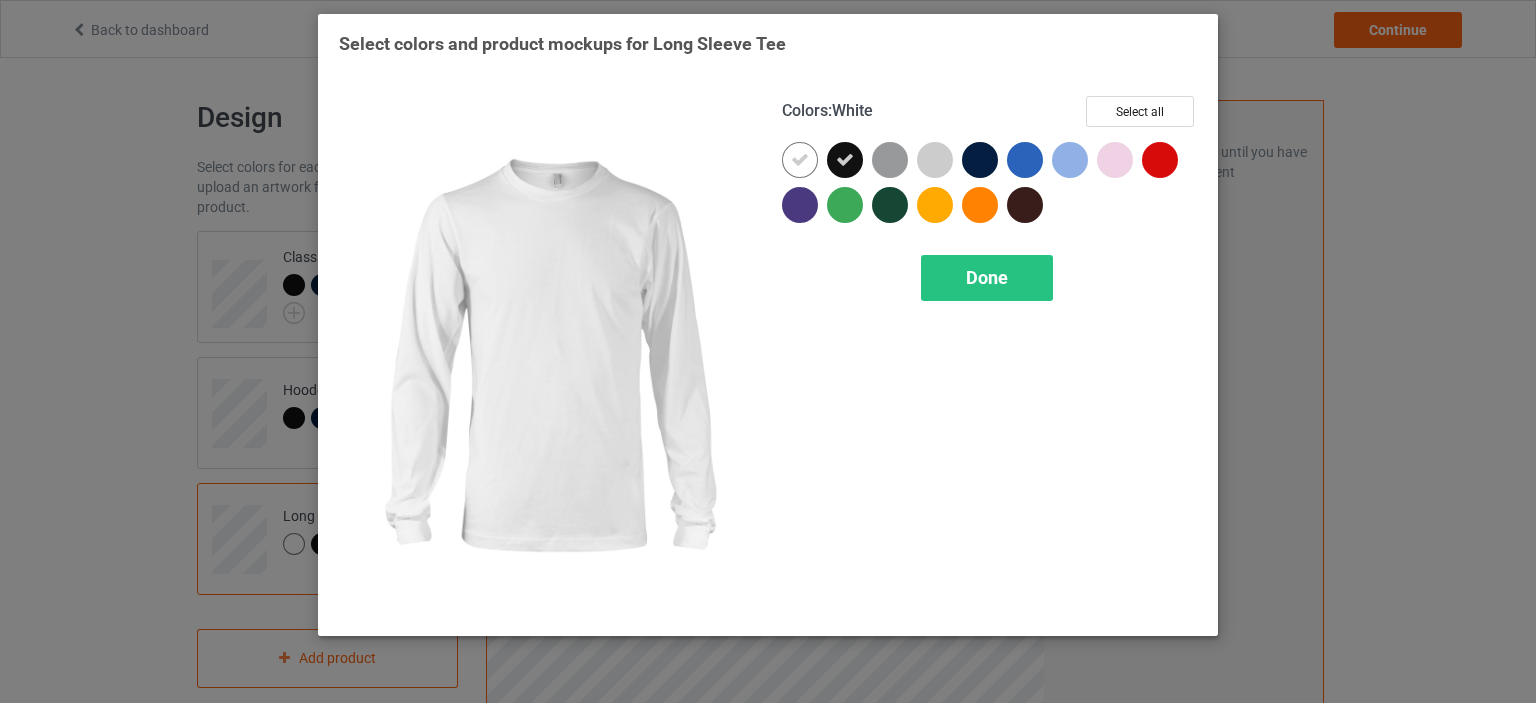 click at bounding box center (800, 160) 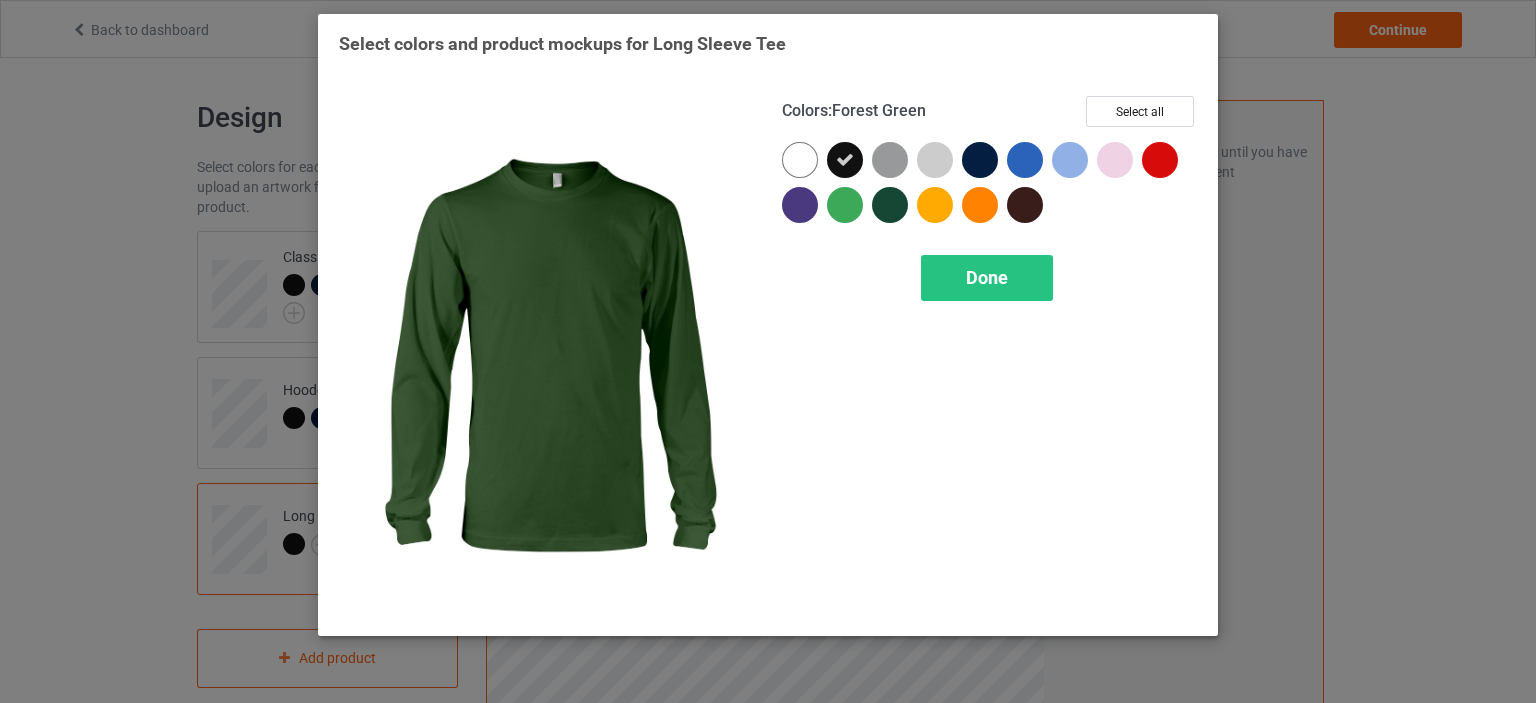 click at bounding box center (800, 160) 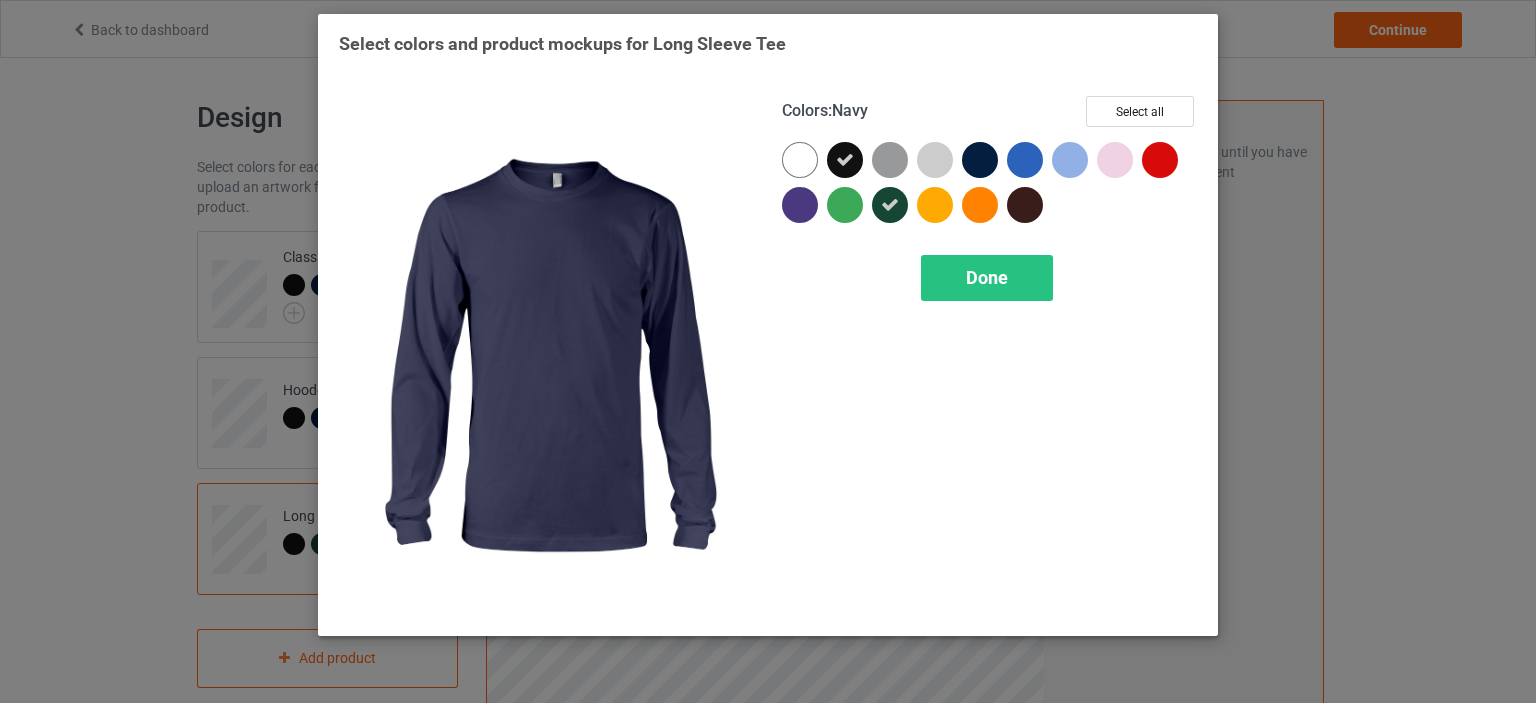 click at bounding box center (800, 160) 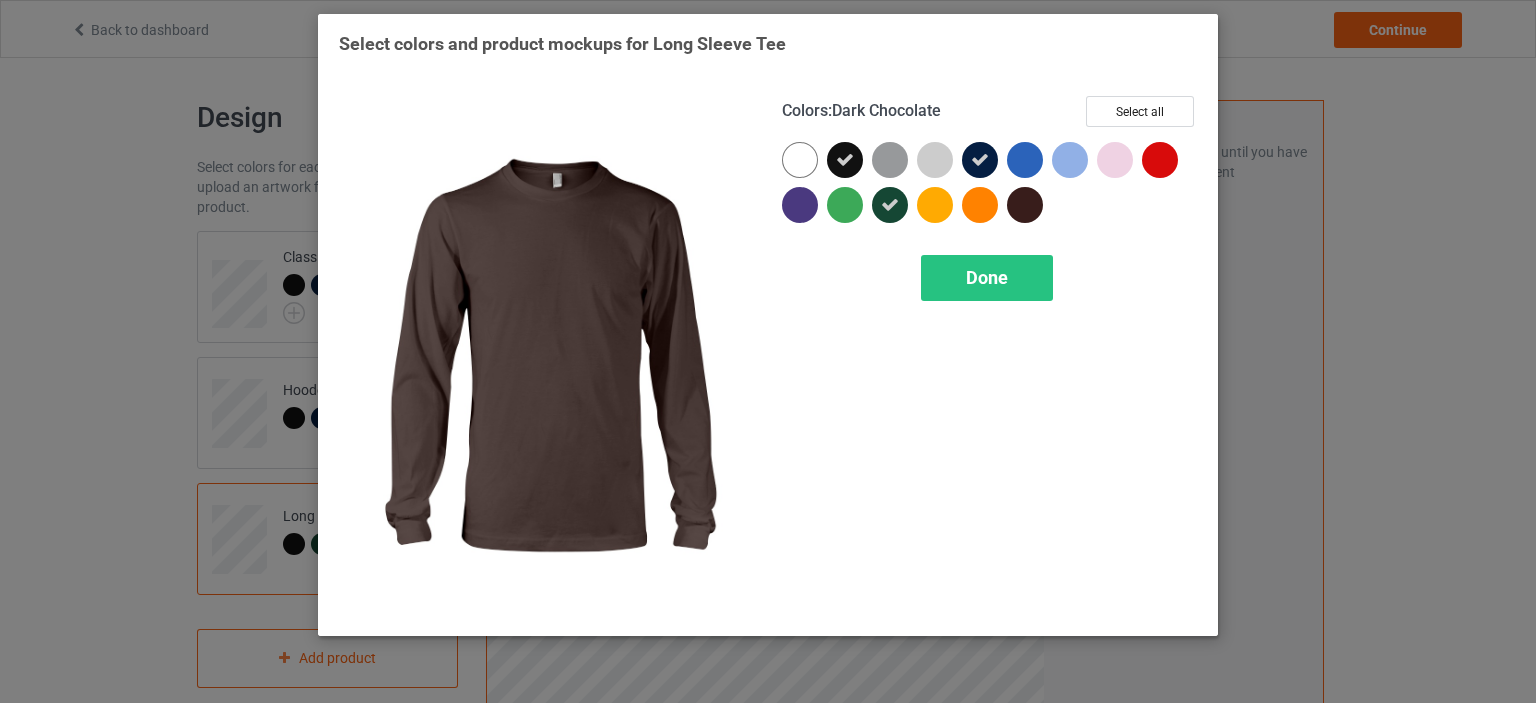 click at bounding box center (800, 160) 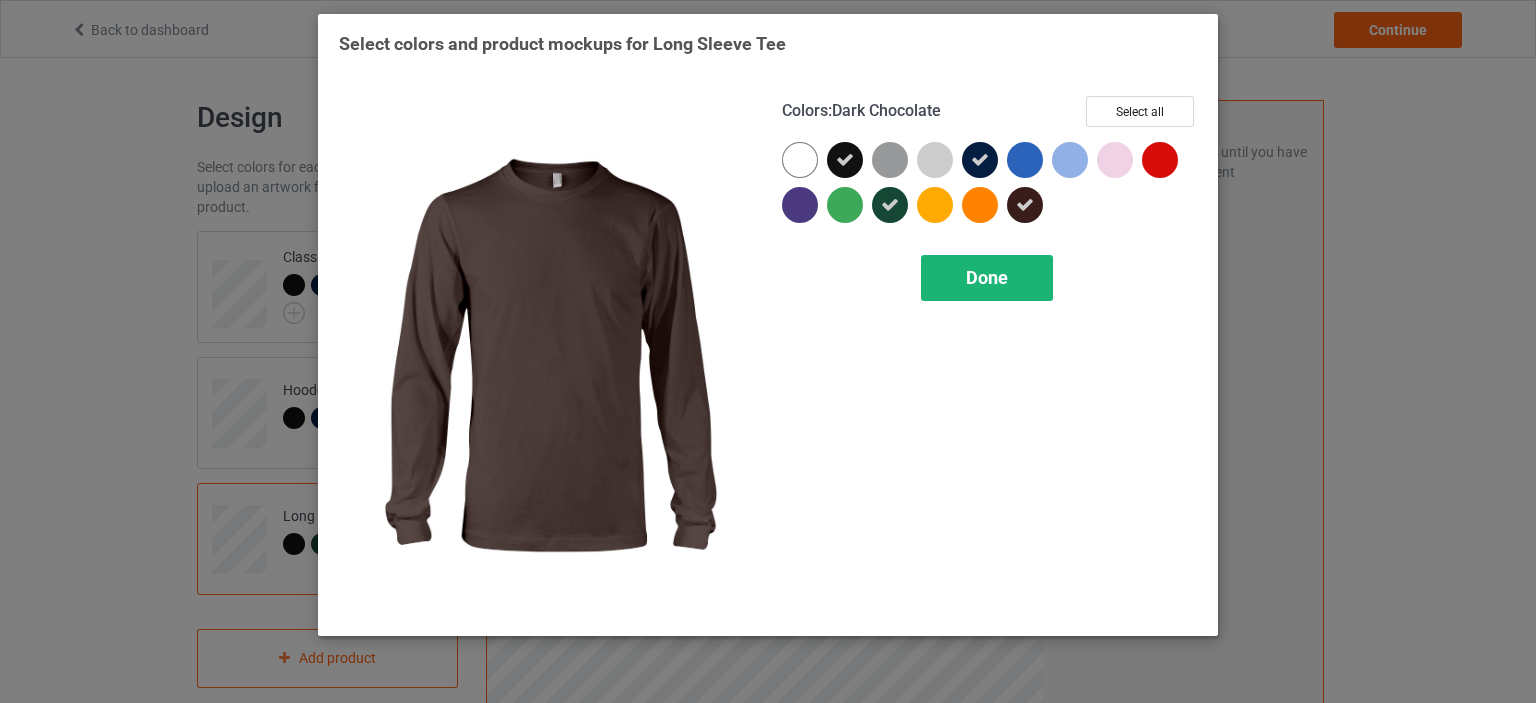 click on "Done" at bounding box center (987, 277) 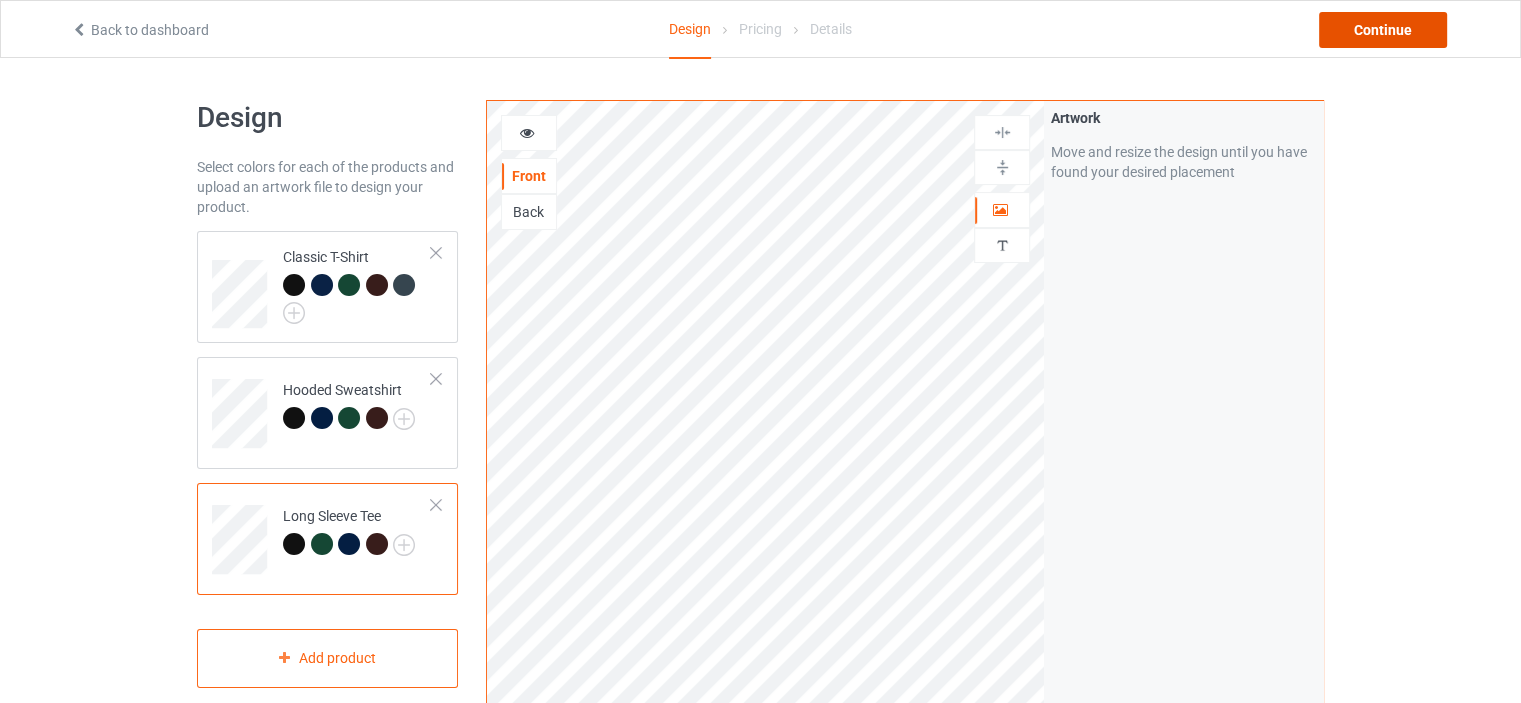 click on "Continue" at bounding box center [1383, 30] 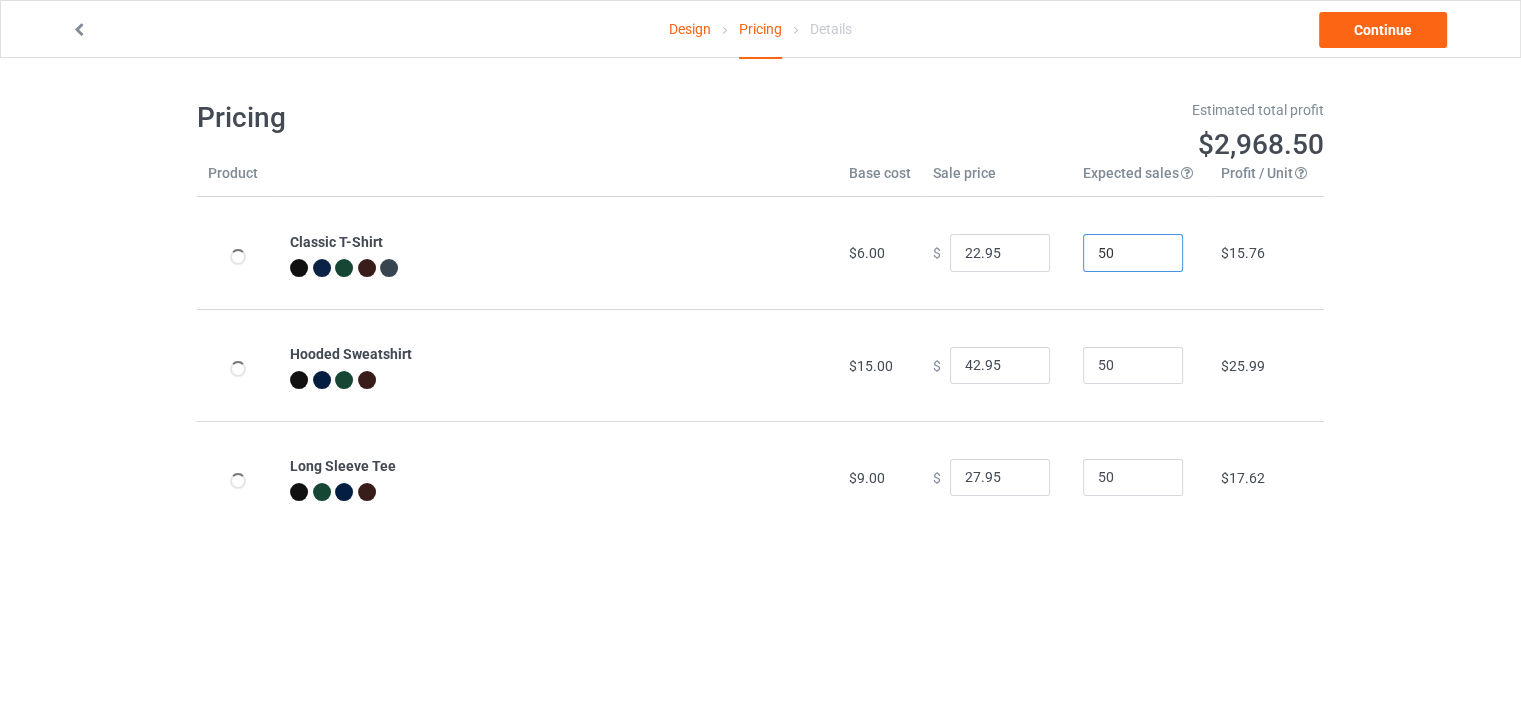 drag, startPoint x: 1120, startPoint y: 245, endPoint x: 1055, endPoint y: 259, distance: 66.4906 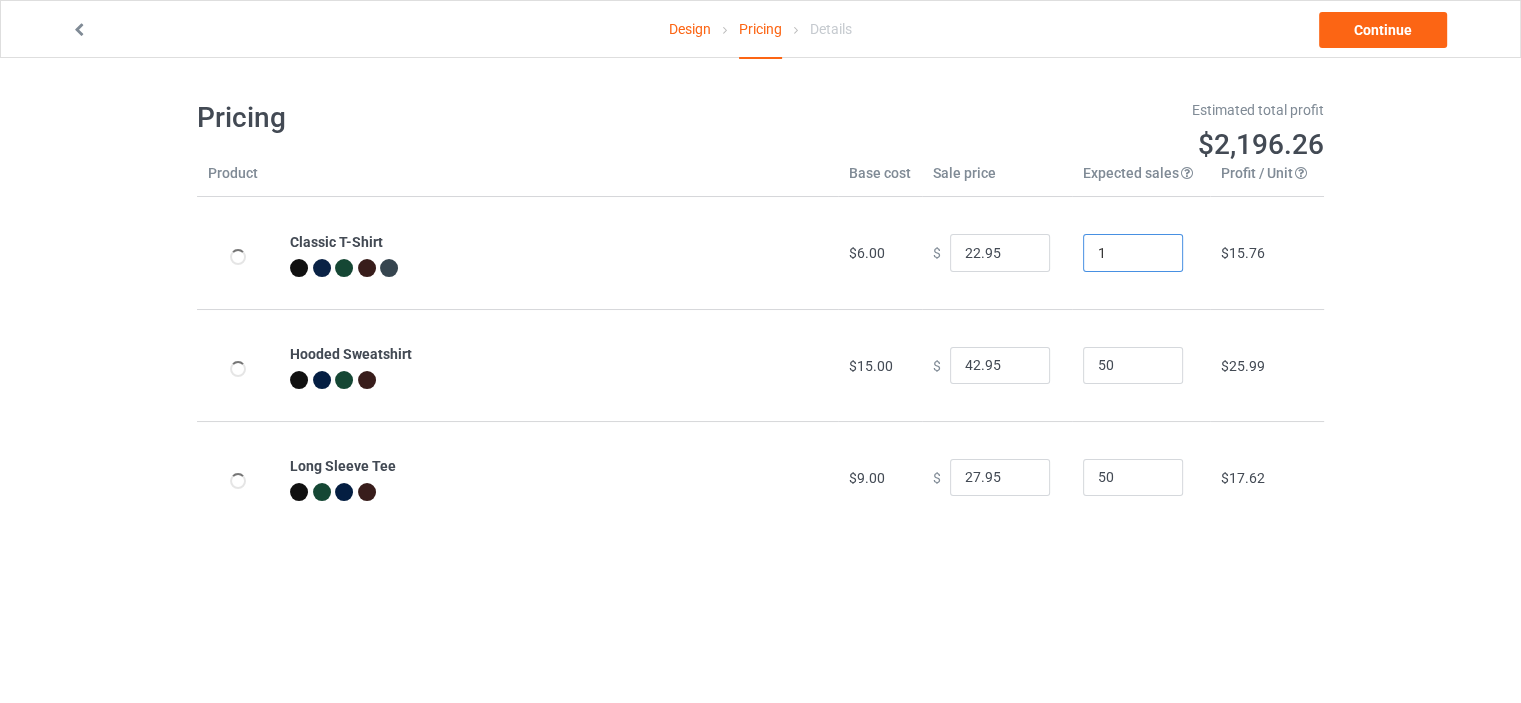 type on "1" 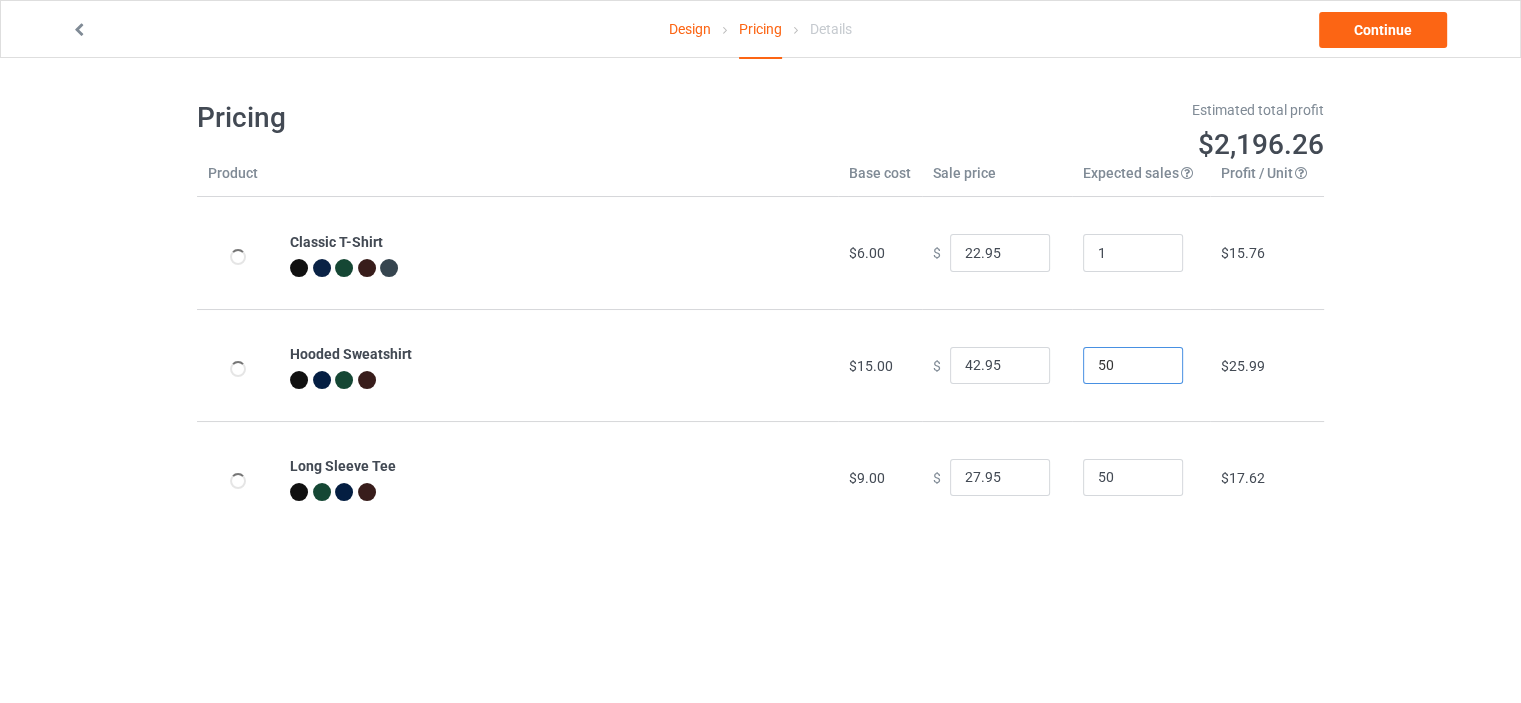 drag, startPoint x: 1117, startPoint y: 370, endPoint x: 1070, endPoint y: 394, distance: 52.773098 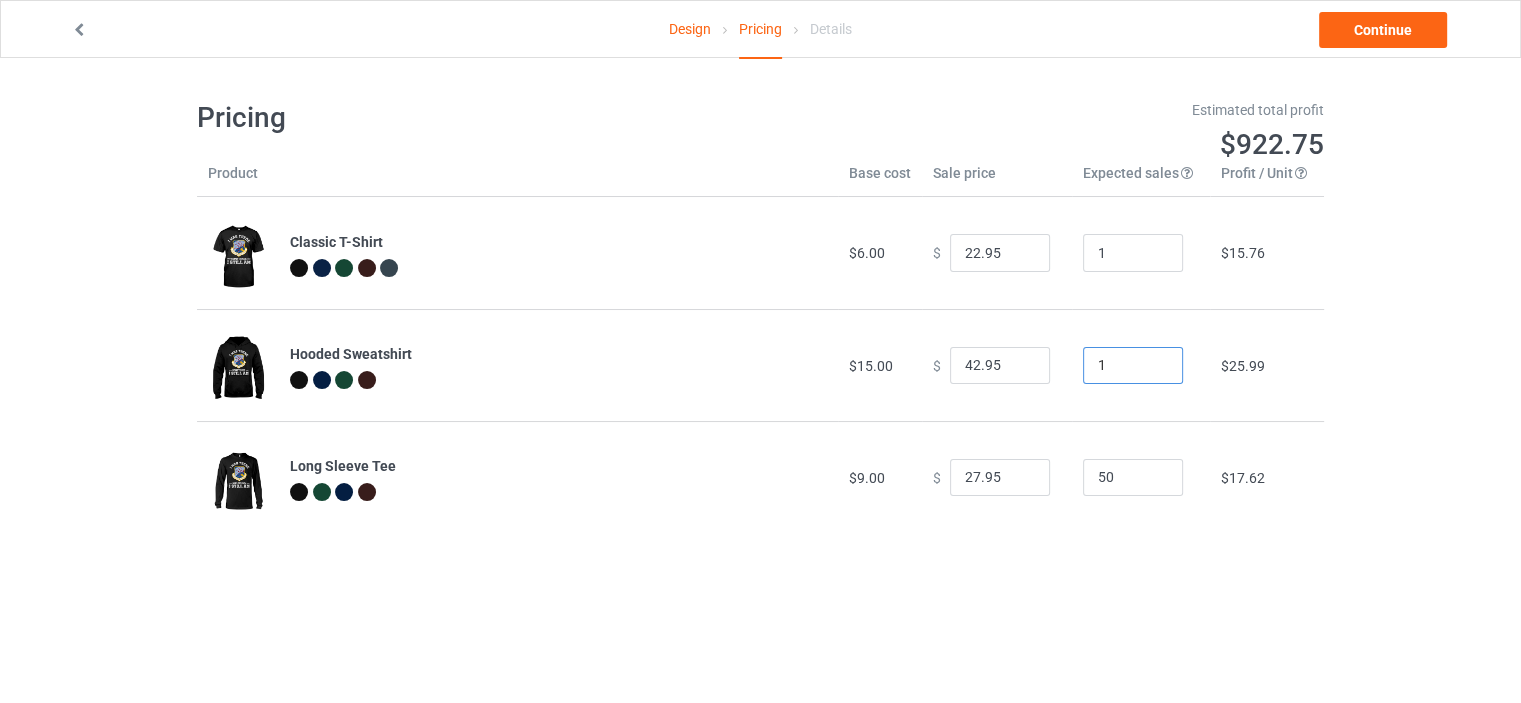 type on "1" 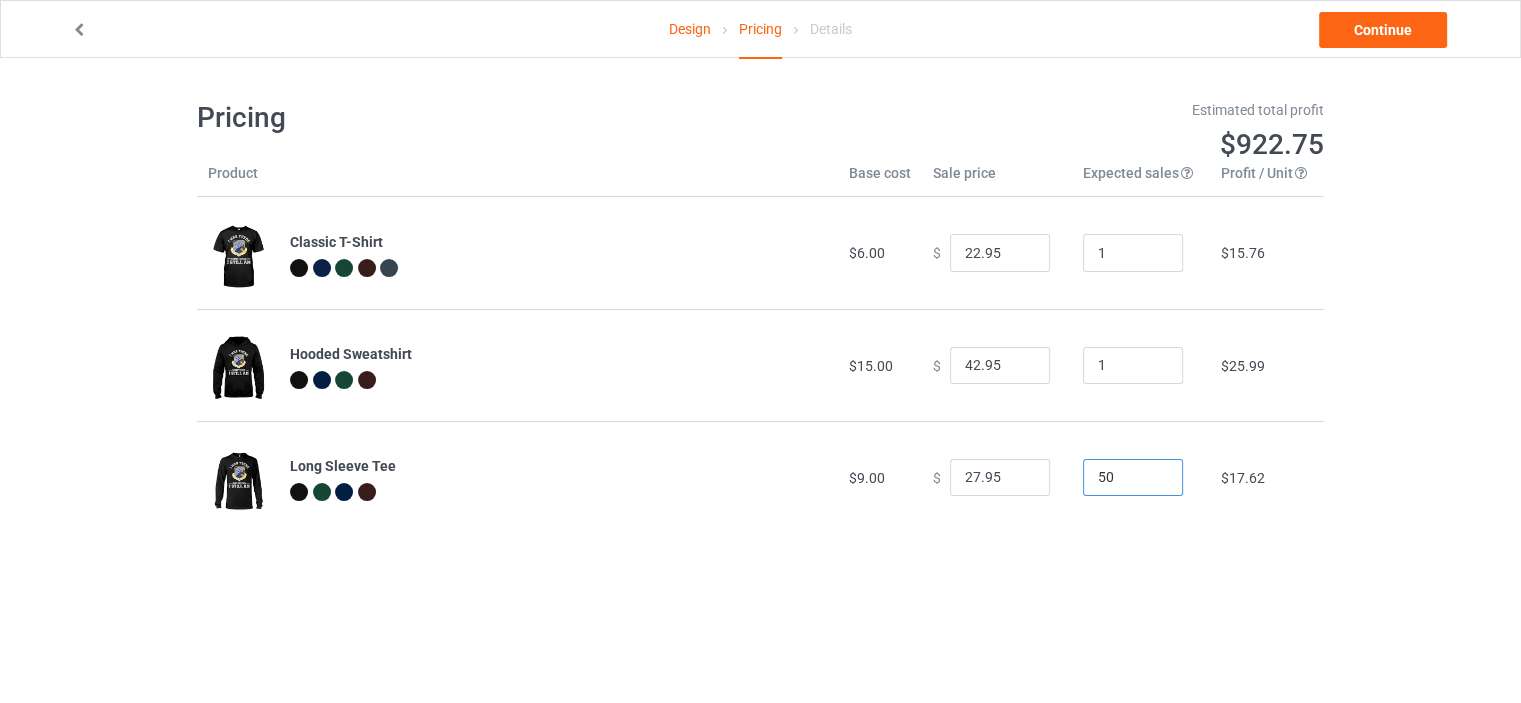 drag, startPoint x: 1110, startPoint y: 467, endPoint x: 1066, endPoint y: 480, distance: 45.88028 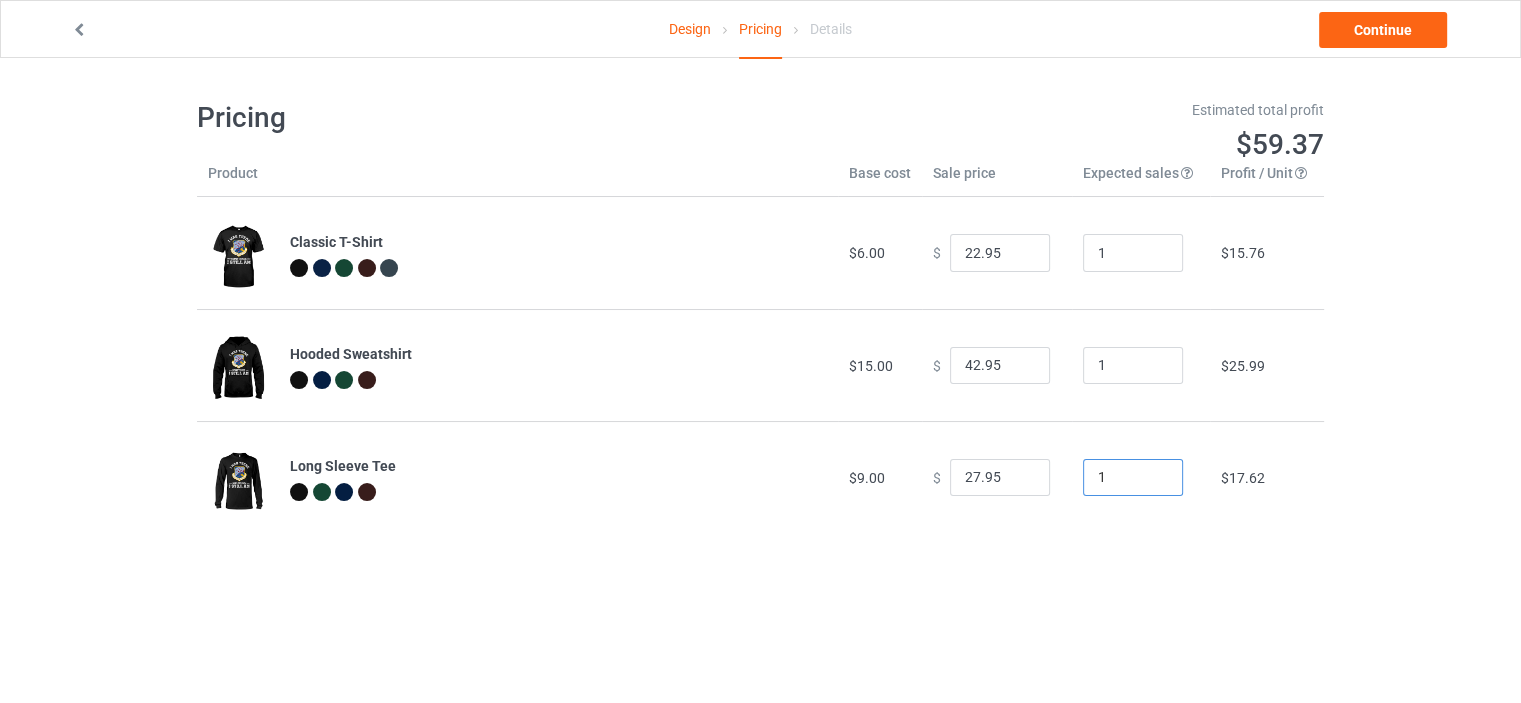 type on "1" 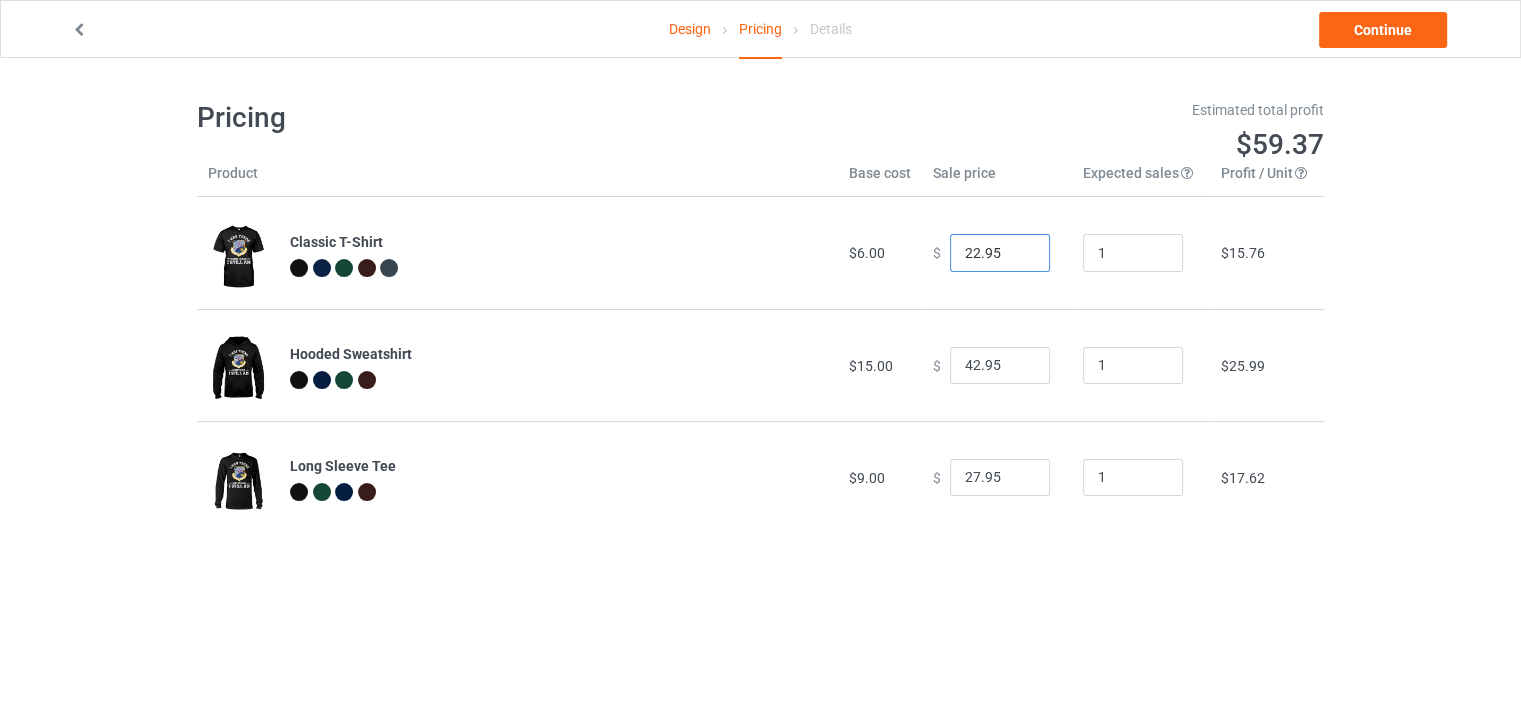 click on "22.95" at bounding box center [1000, 253] 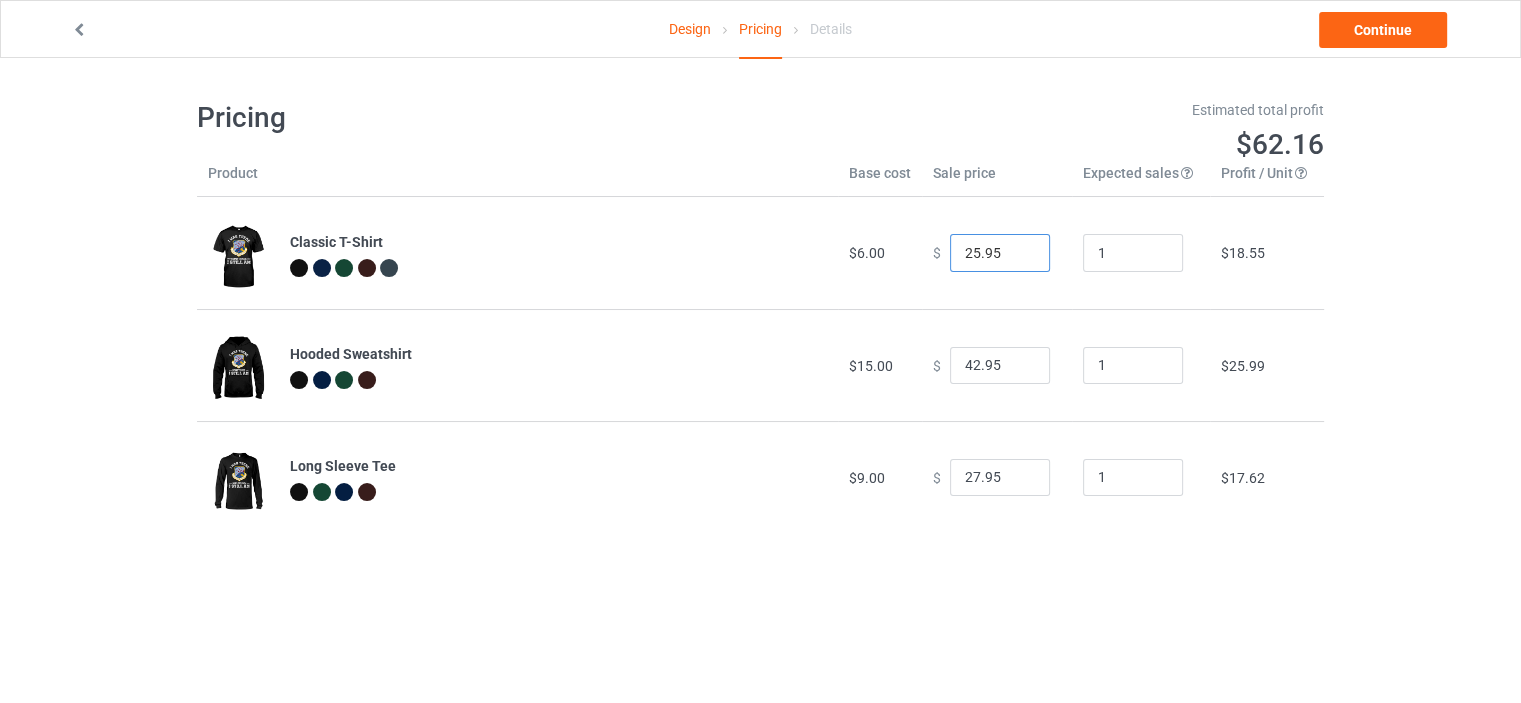 type on "25.95" 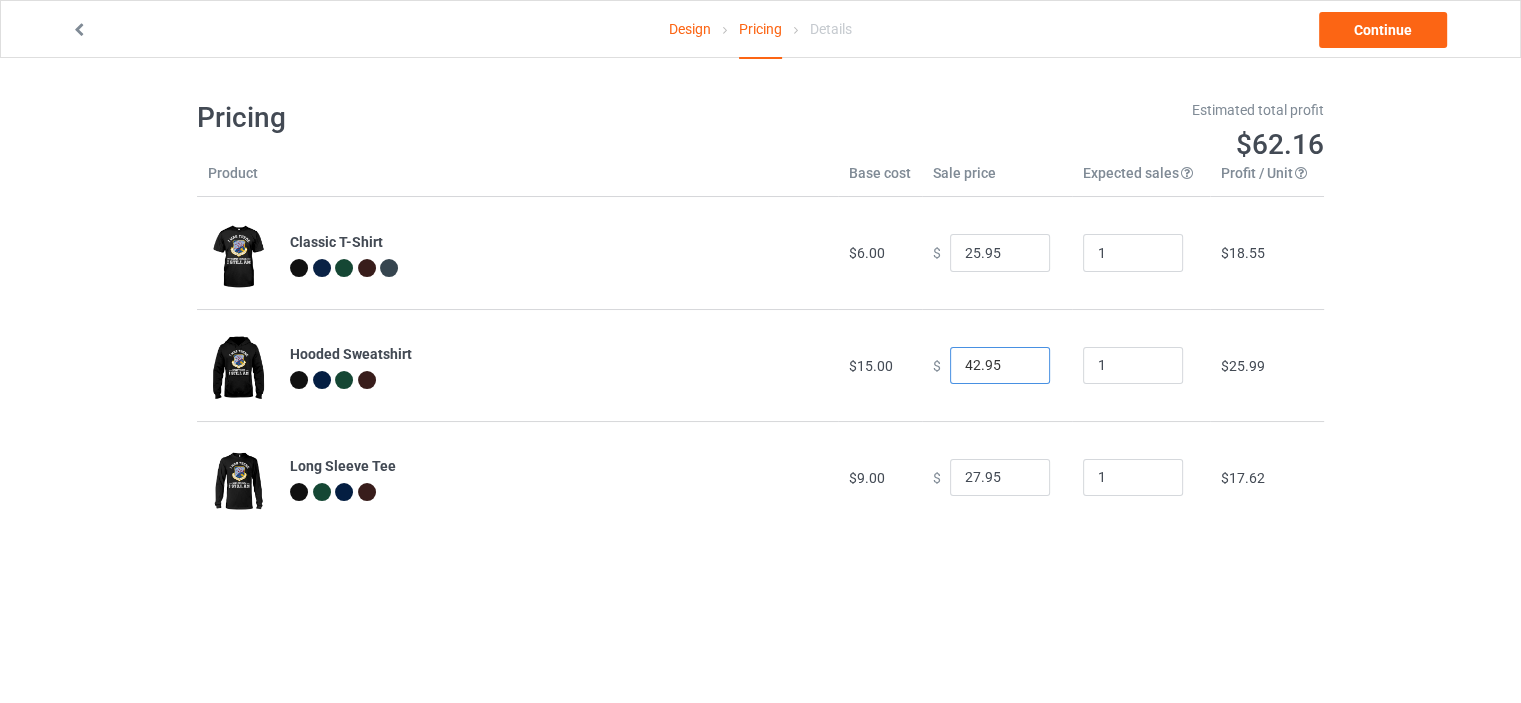 click on "42.95" at bounding box center [1000, 253] 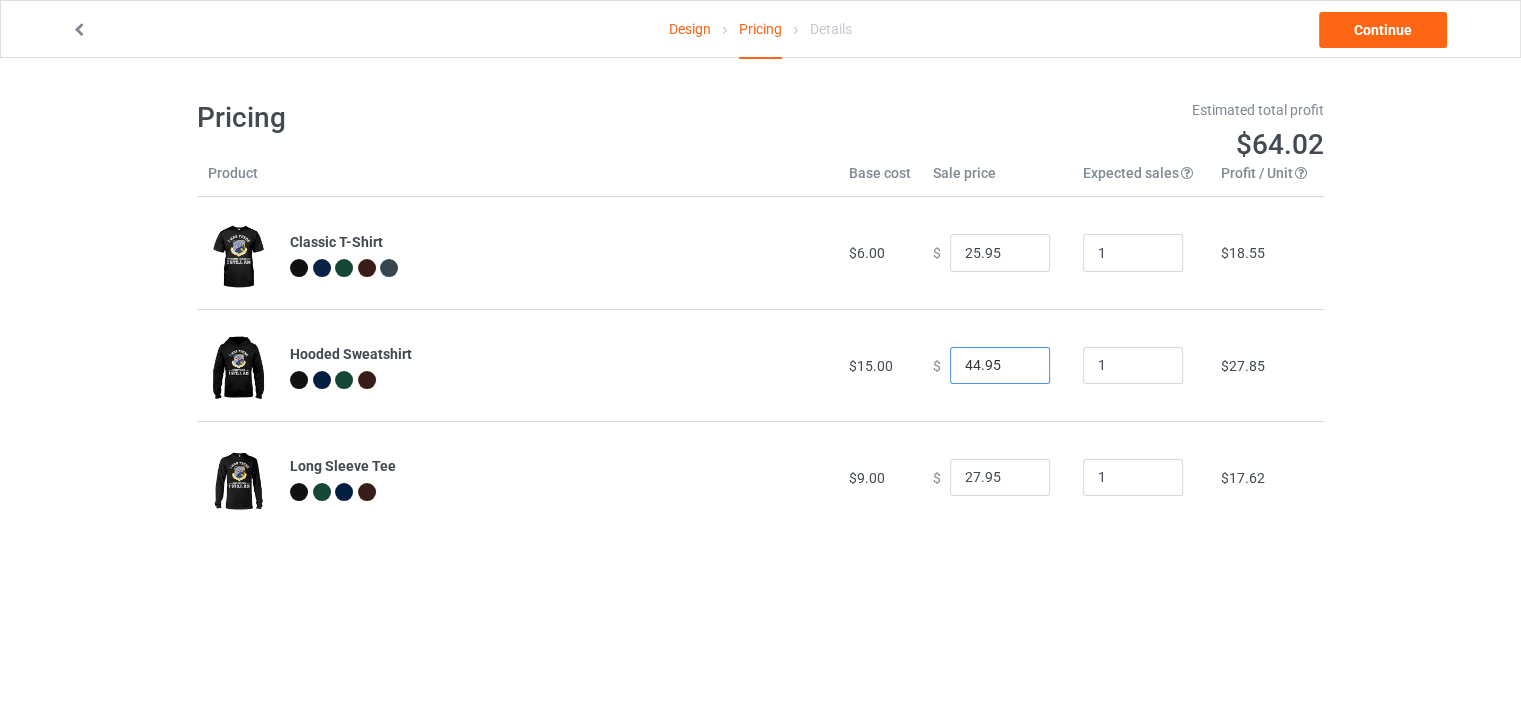type on "44.95" 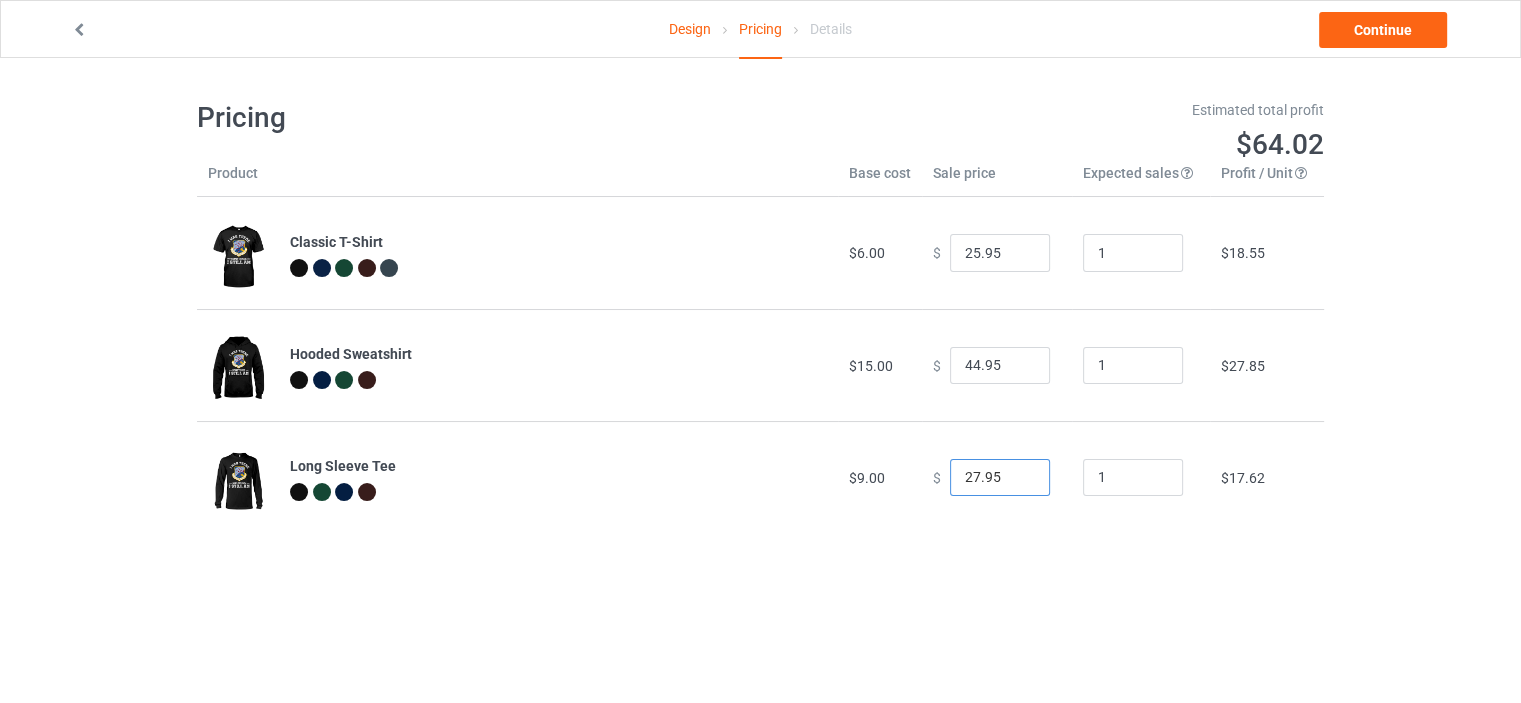drag, startPoint x: 967, startPoint y: 470, endPoint x: 942, endPoint y: 475, distance: 25.495098 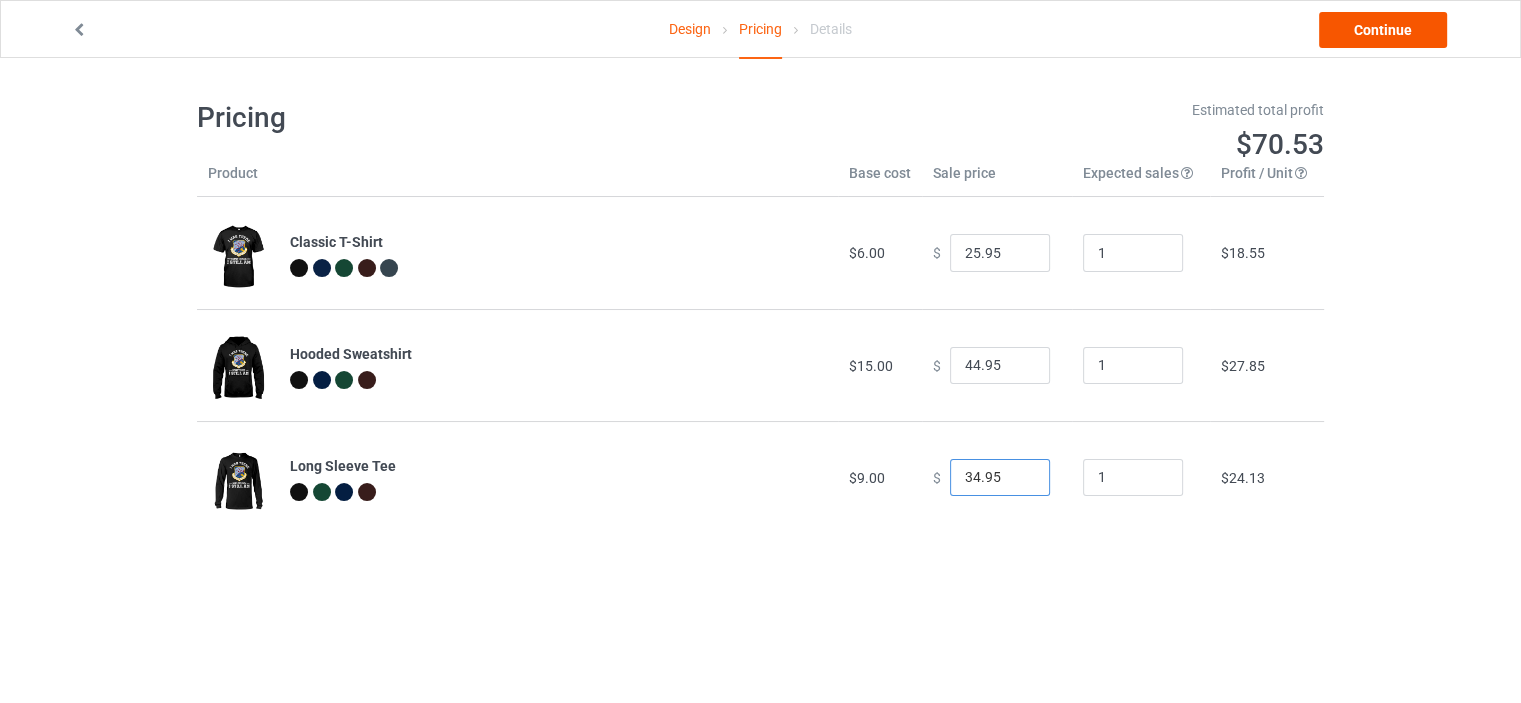 type on "34.95" 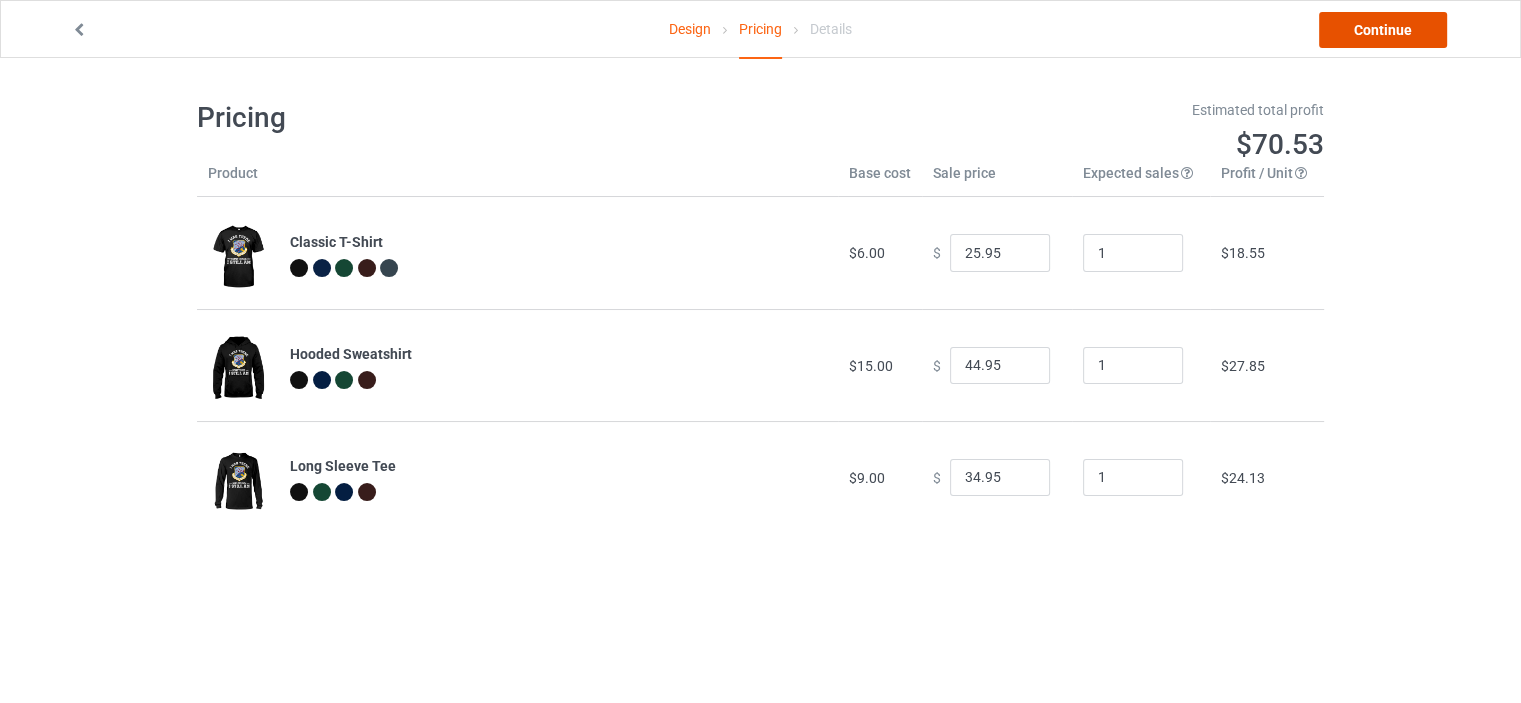 click on "Continue" at bounding box center (1383, 30) 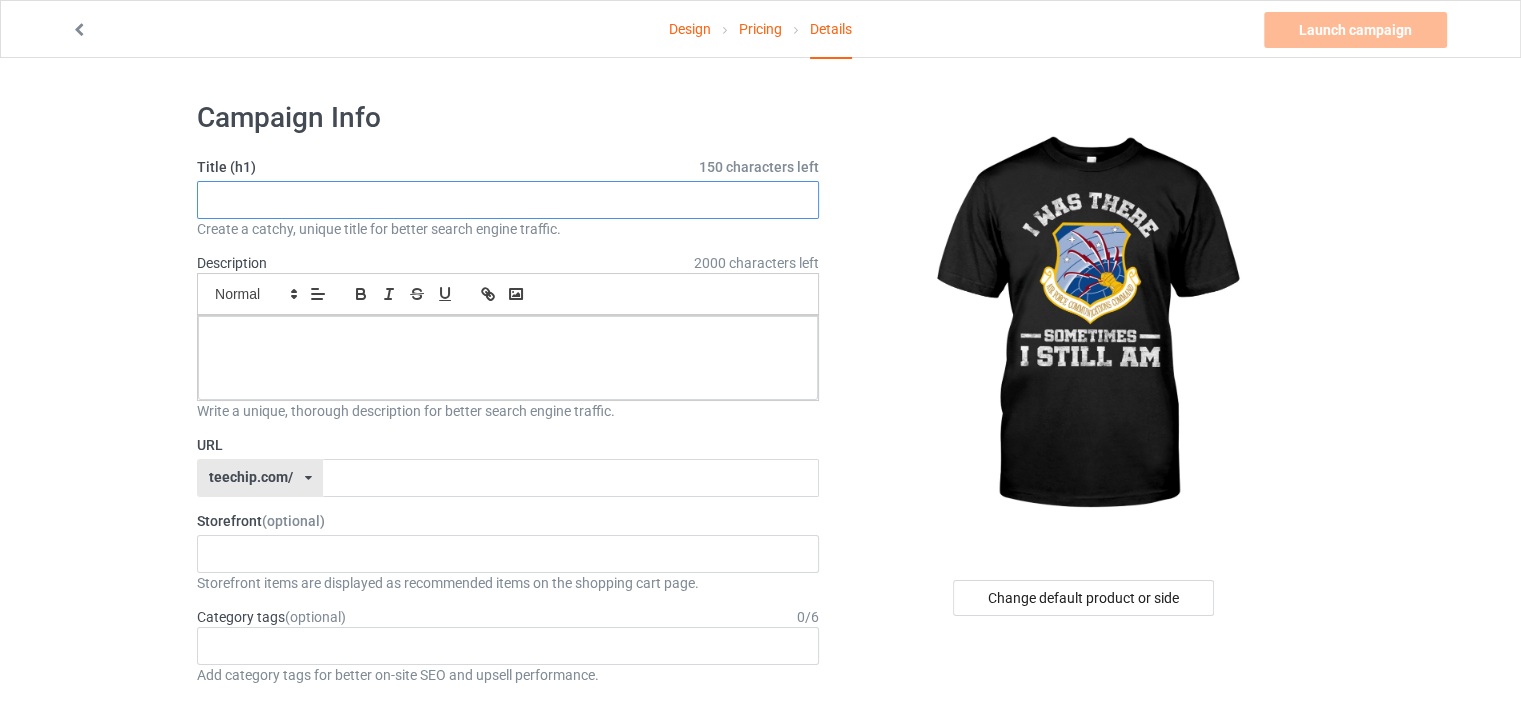 click at bounding box center (508, 200) 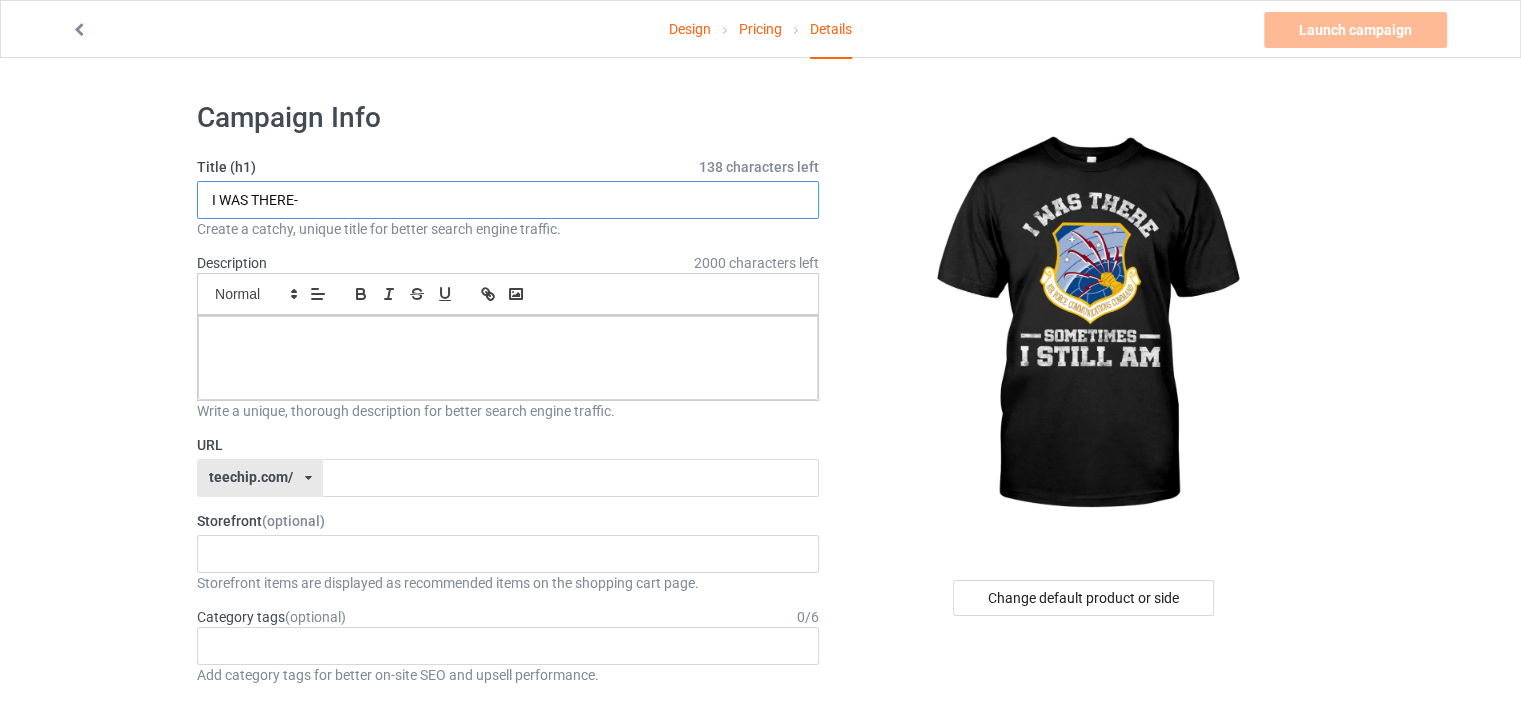 paste on "Air Force Communications Command" 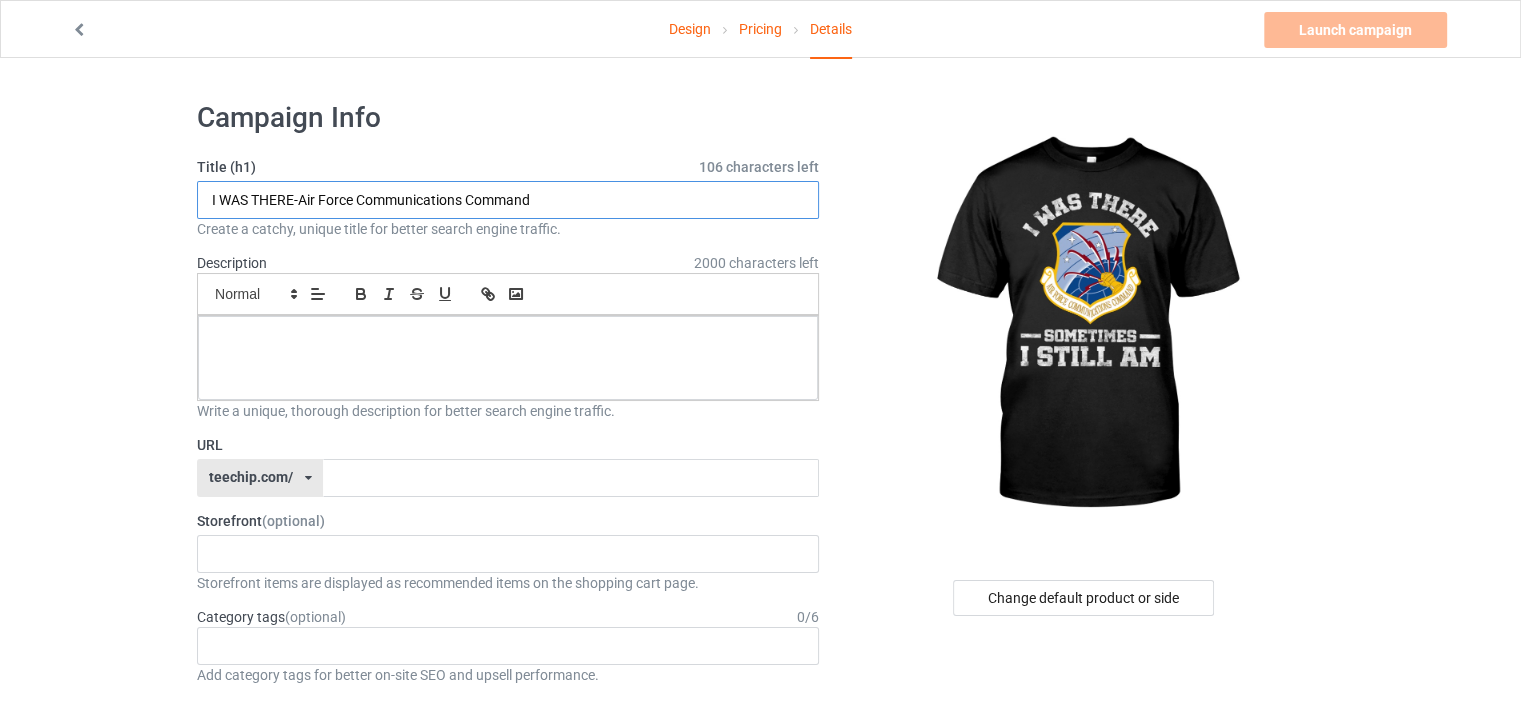 drag, startPoint x: 542, startPoint y: 195, endPoint x: 169, endPoint y: 196, distance: 373.00134 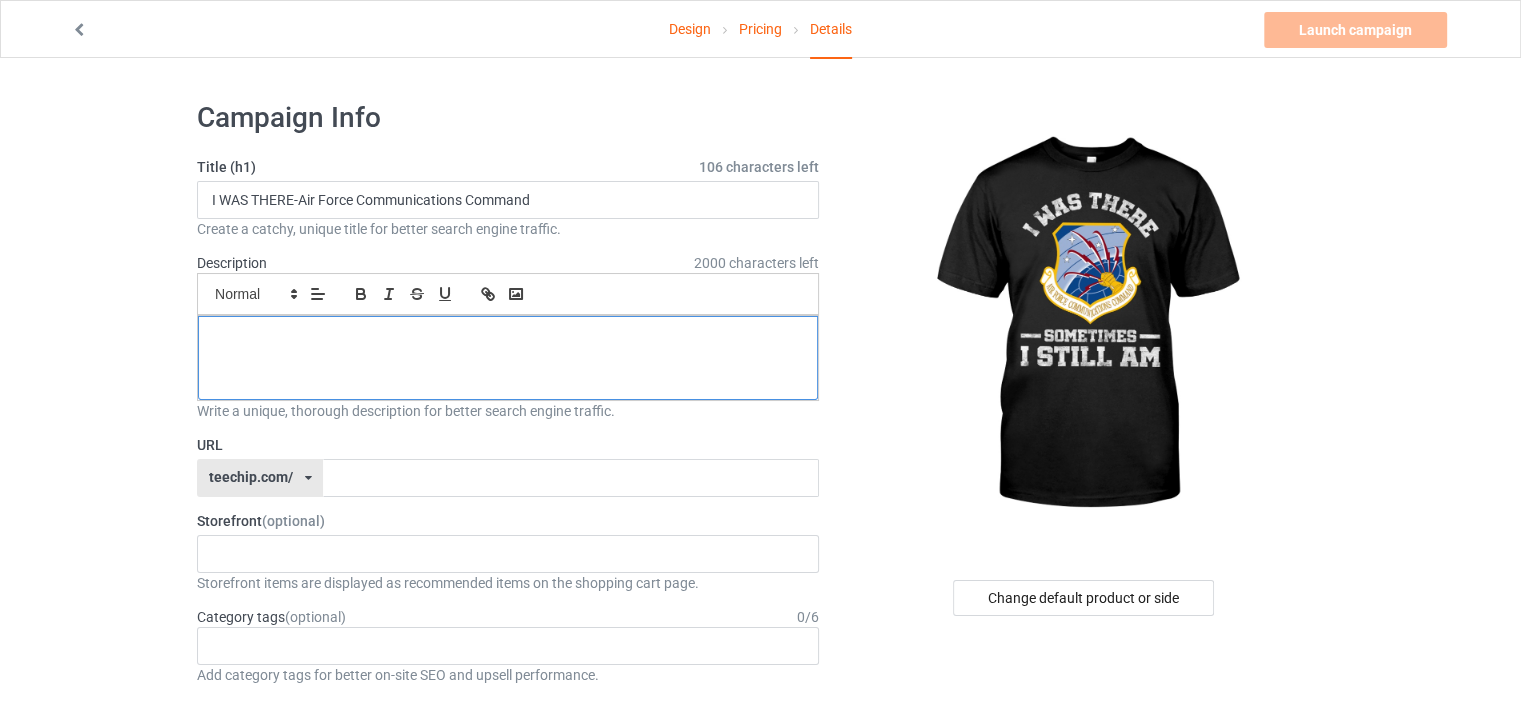 click at bounding box center (508, 338) 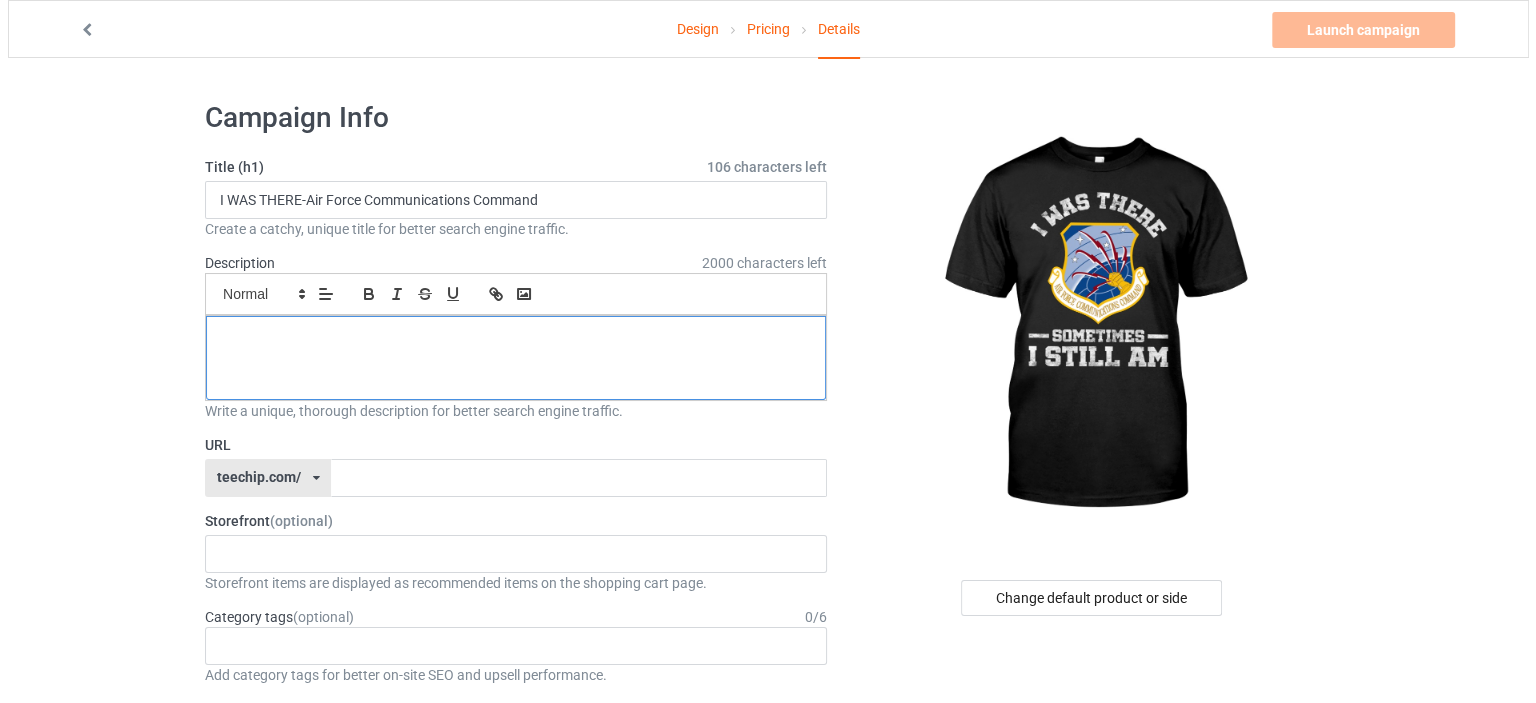scroll, scrollTop: 0, scrollLeft: 0, axis: both 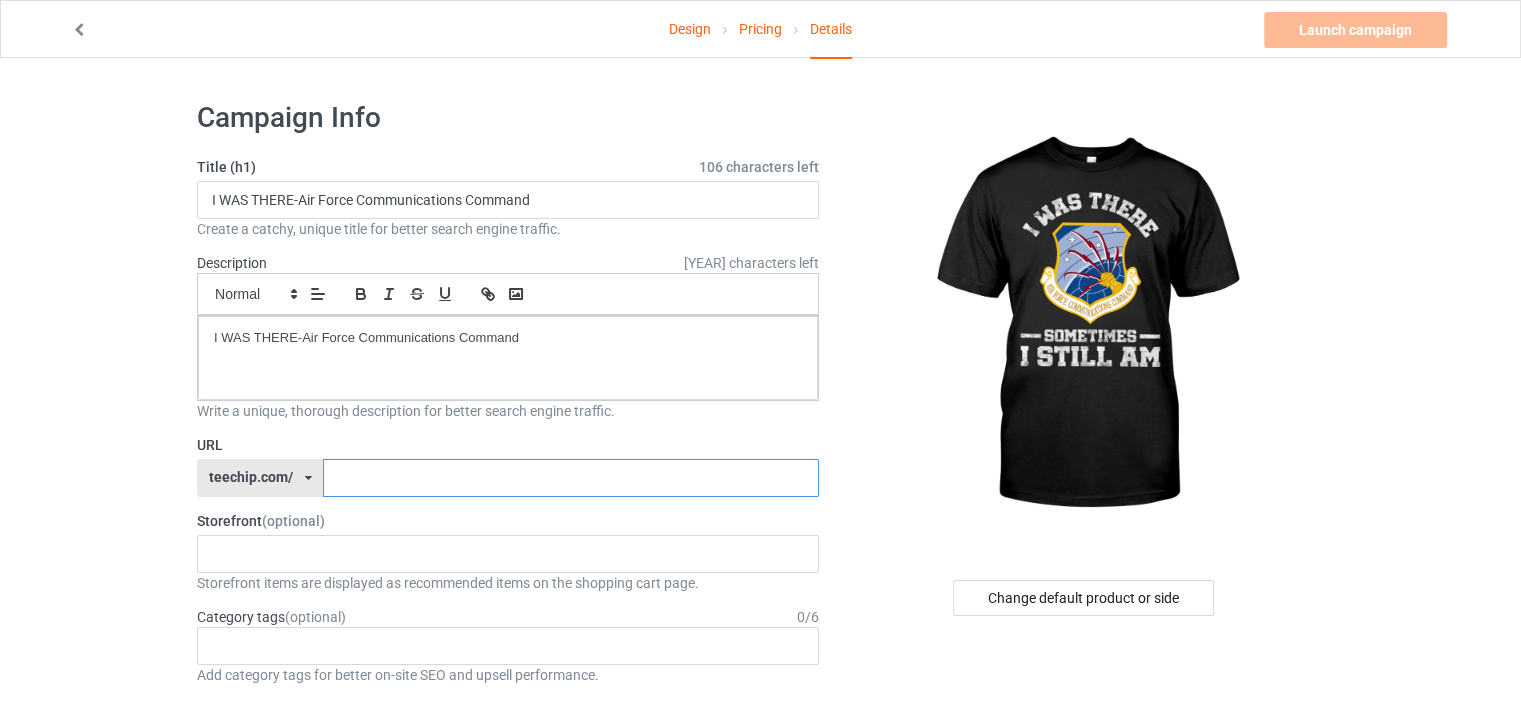 click at bounding box center [570, 478] 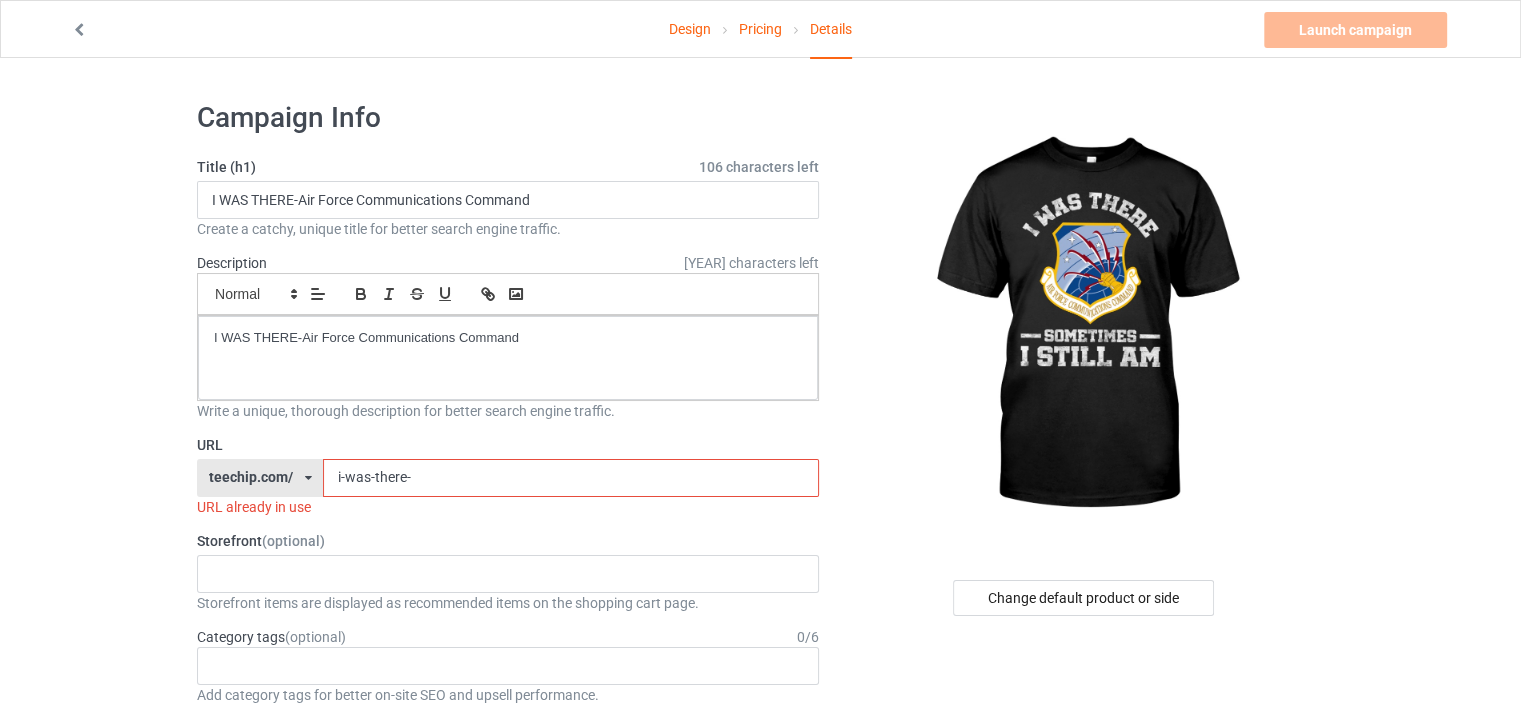 paste on "I WAS THERE-Air Force Communications C" 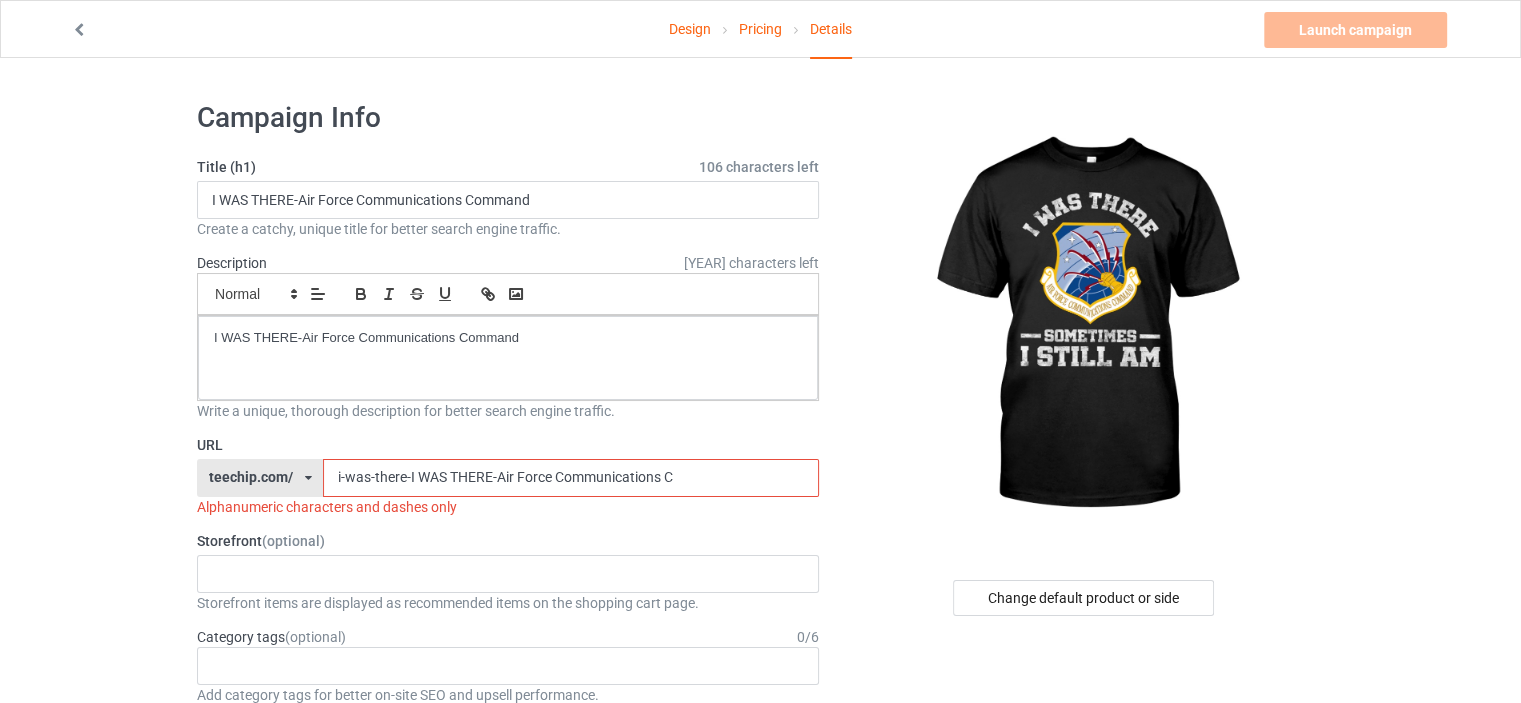 click on "i-was-there-I WAS THERE-Air Force Communications C" at bounding box center [570, 478] 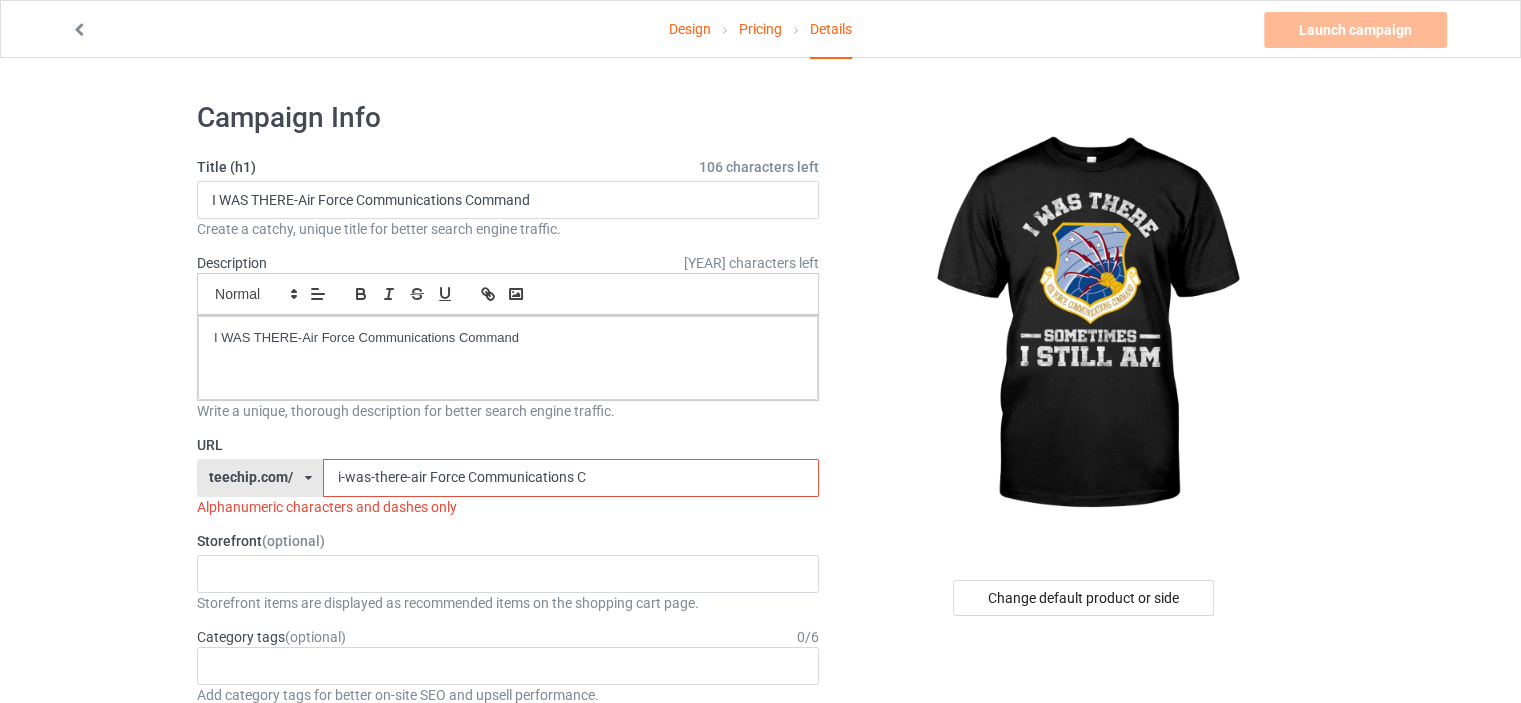 click on "i-was-there-air Force Communications C" at bounding box center [570, 478] 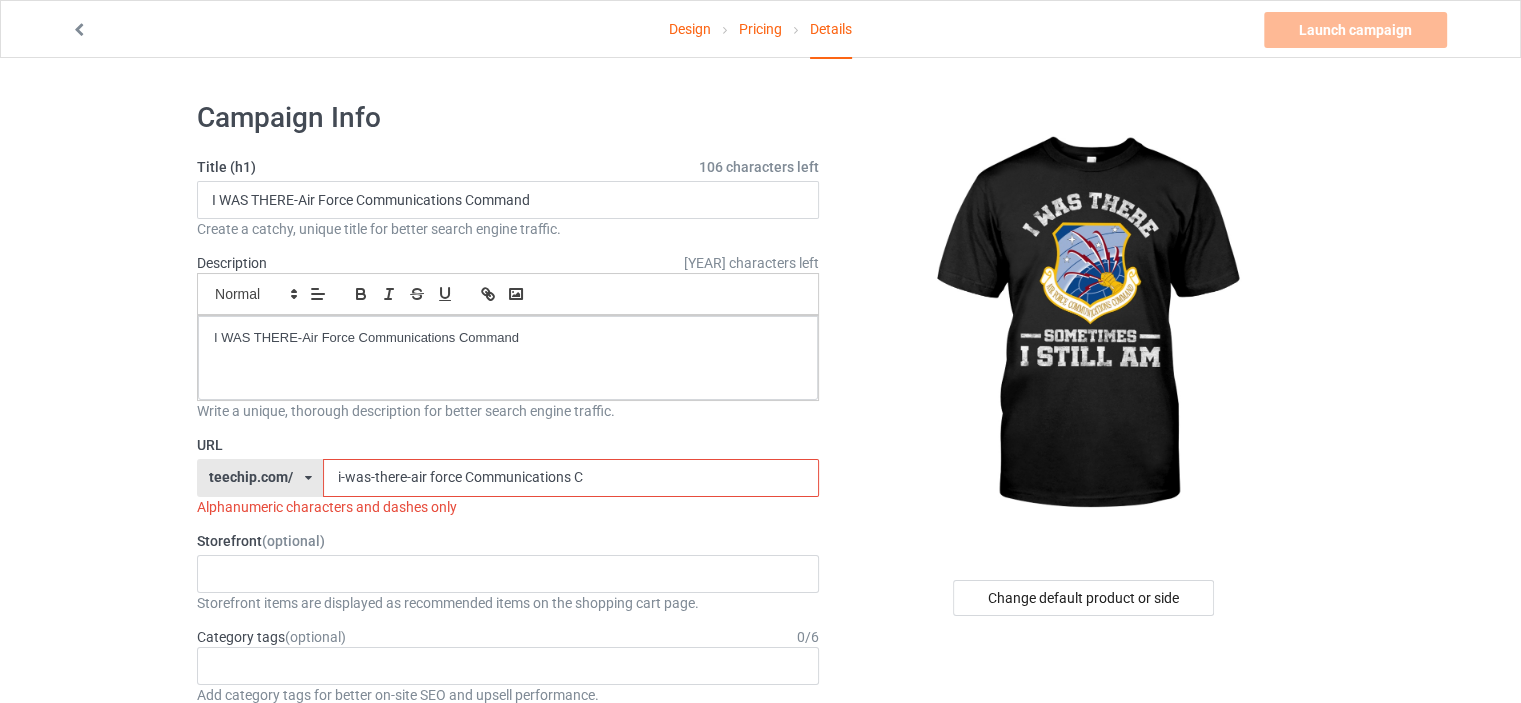 click on "i-was-there-air force Communications C" at bounding box center (570, 478) 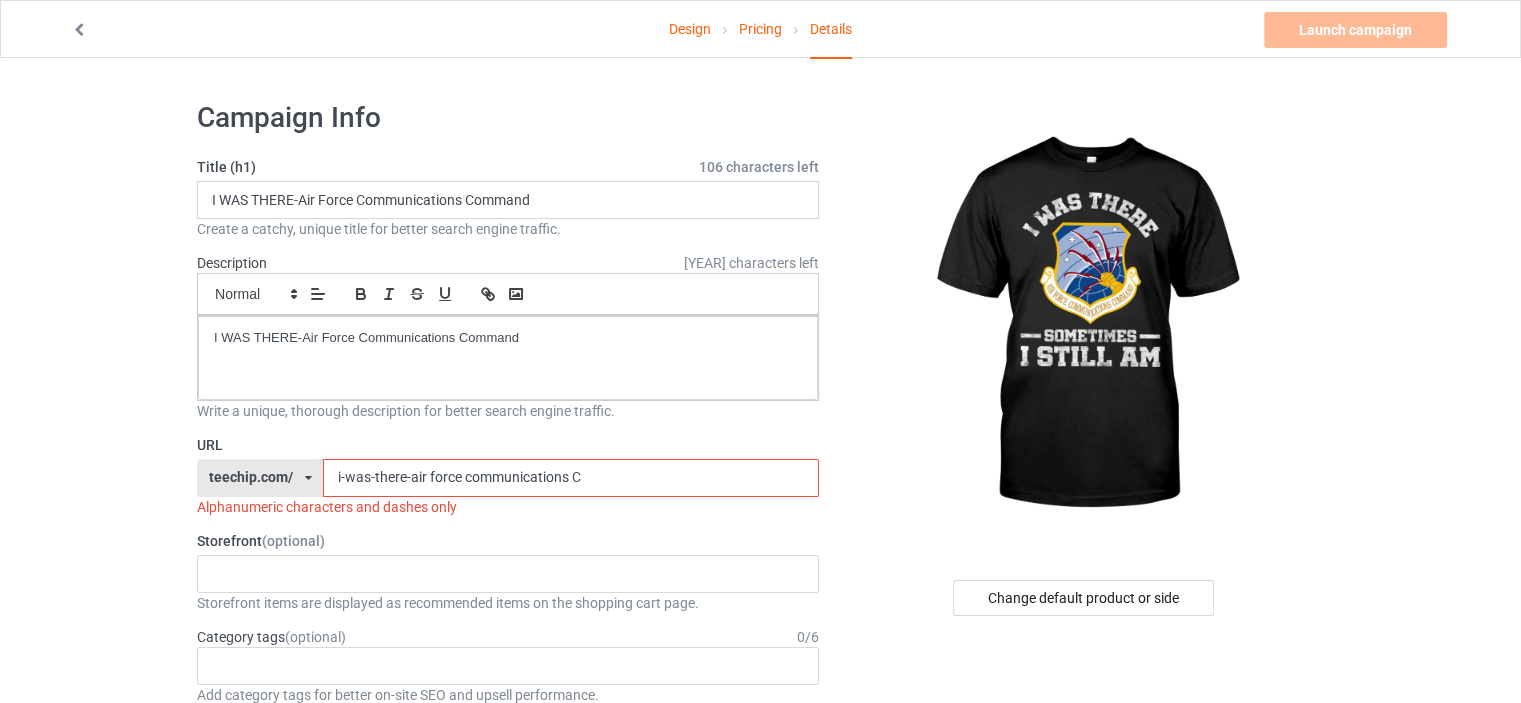 click on "i-was-there-air force communications C" at bounding box center (570, 478) 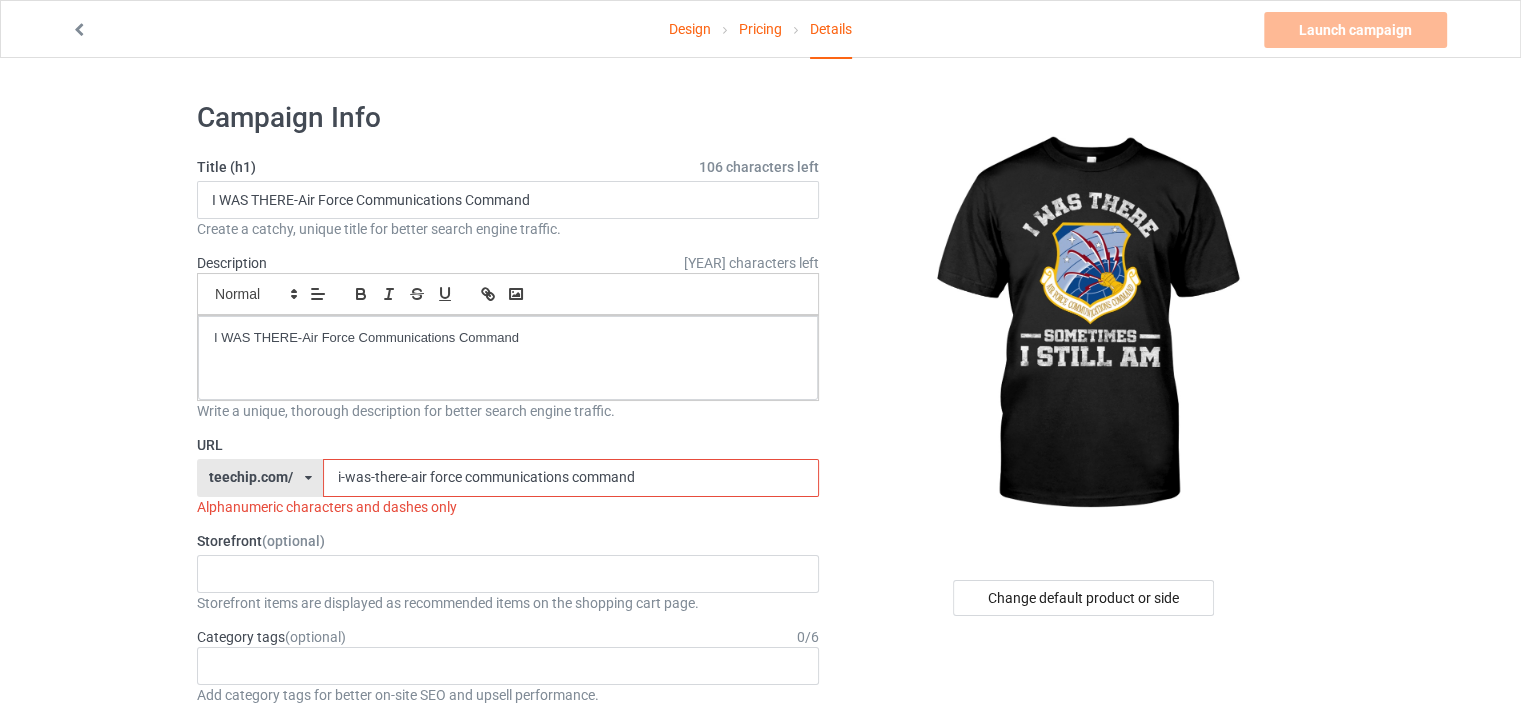 click on "i-was-there-air force communications command" at bounding box center [570, 478] 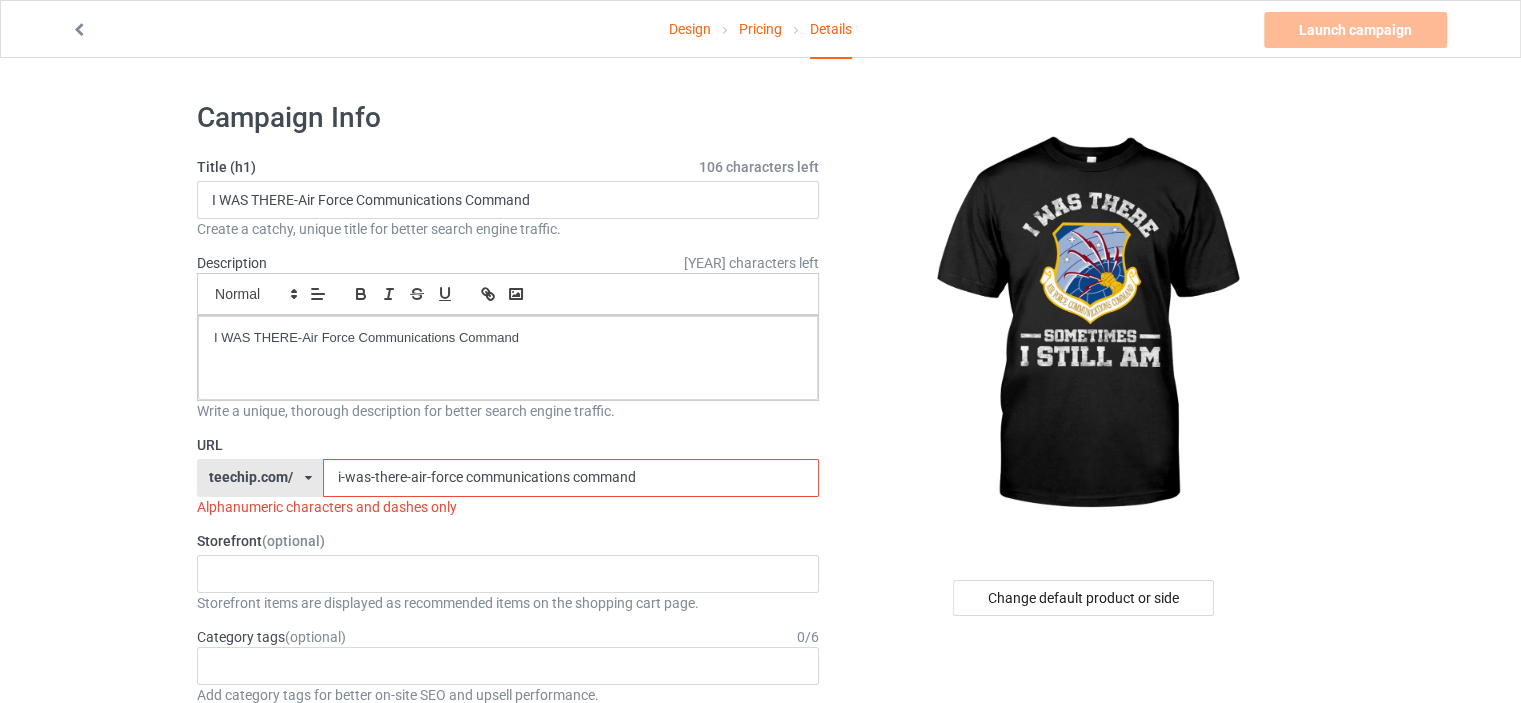 click on "i-was-there-air-force communications command" at bounding box center (570, 478) 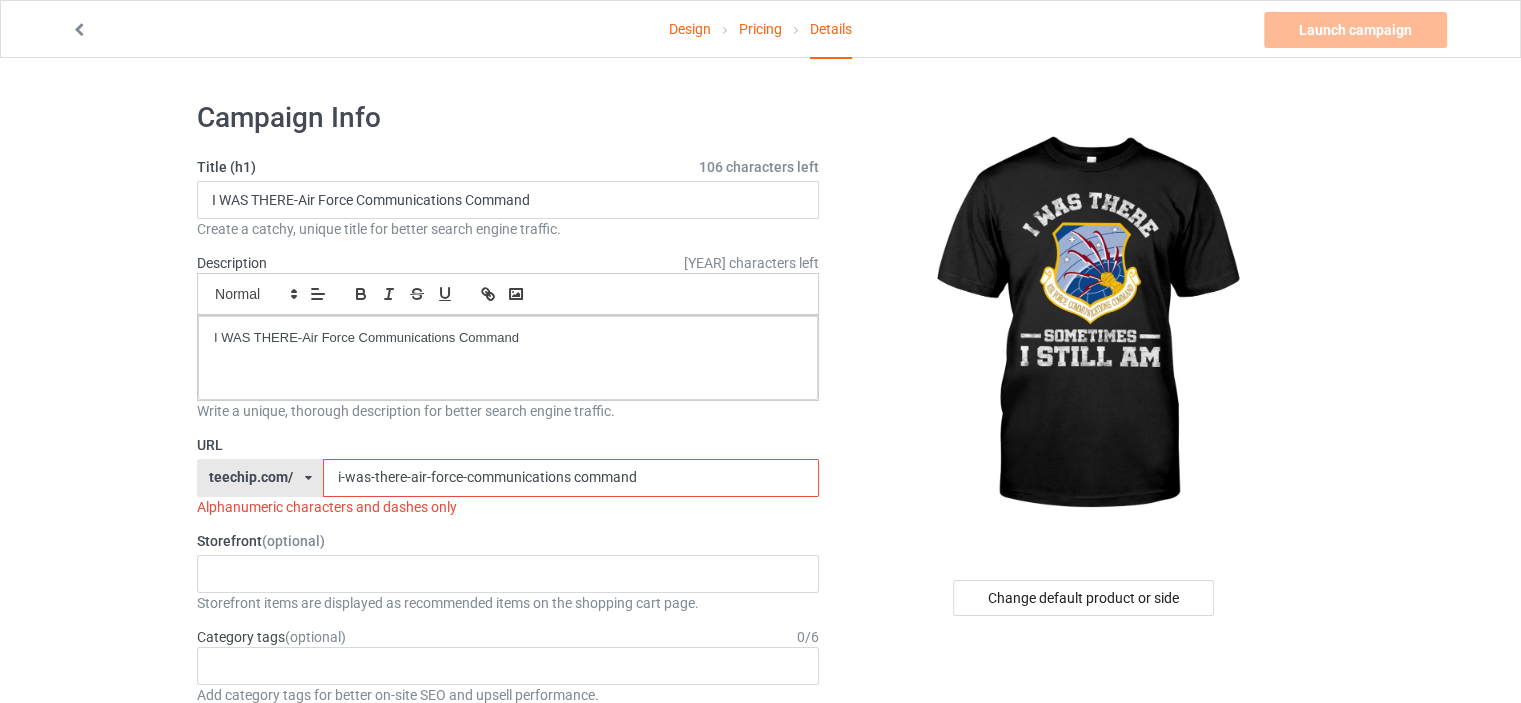 click on "i-was-there-air-force-communications command" at bounding box center [570, 478] 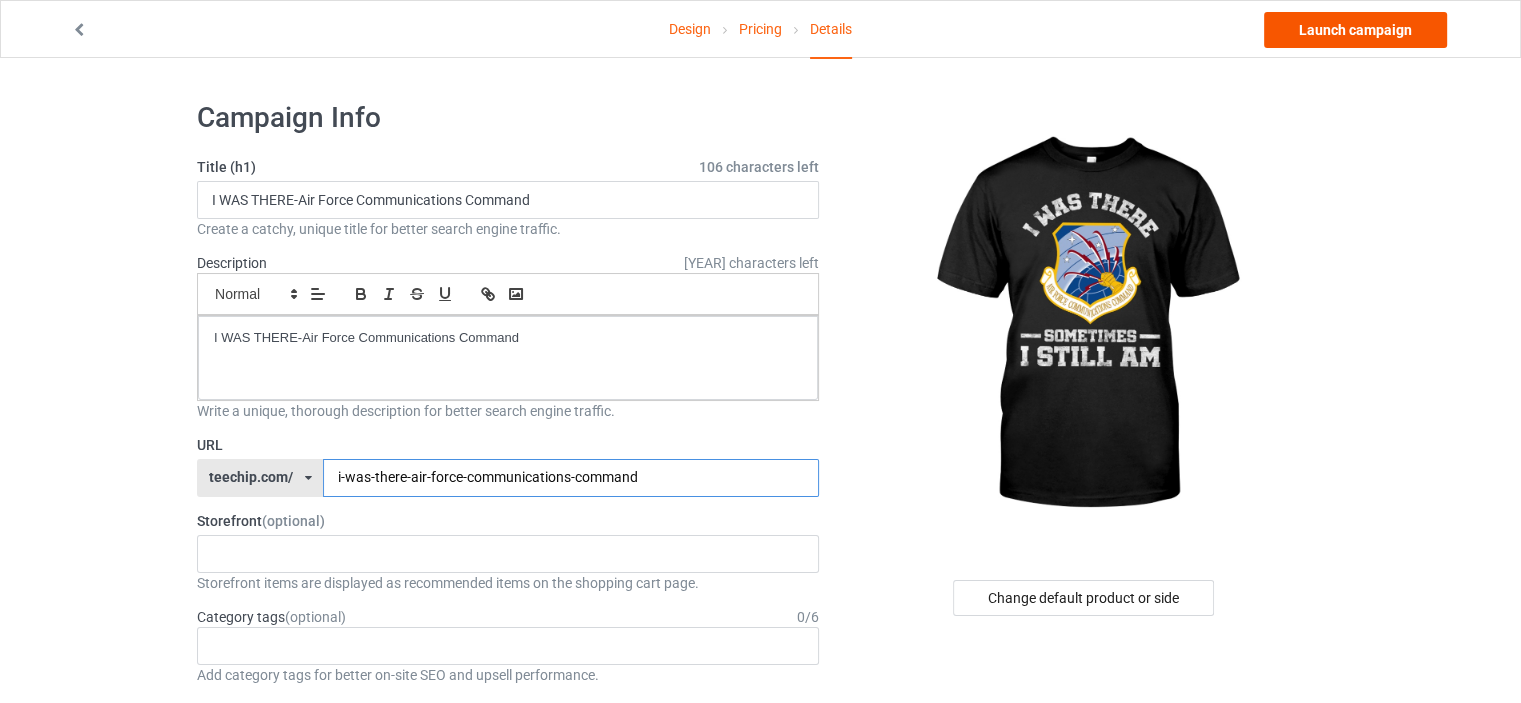 type on "i-was-there-air-force-communications-command" 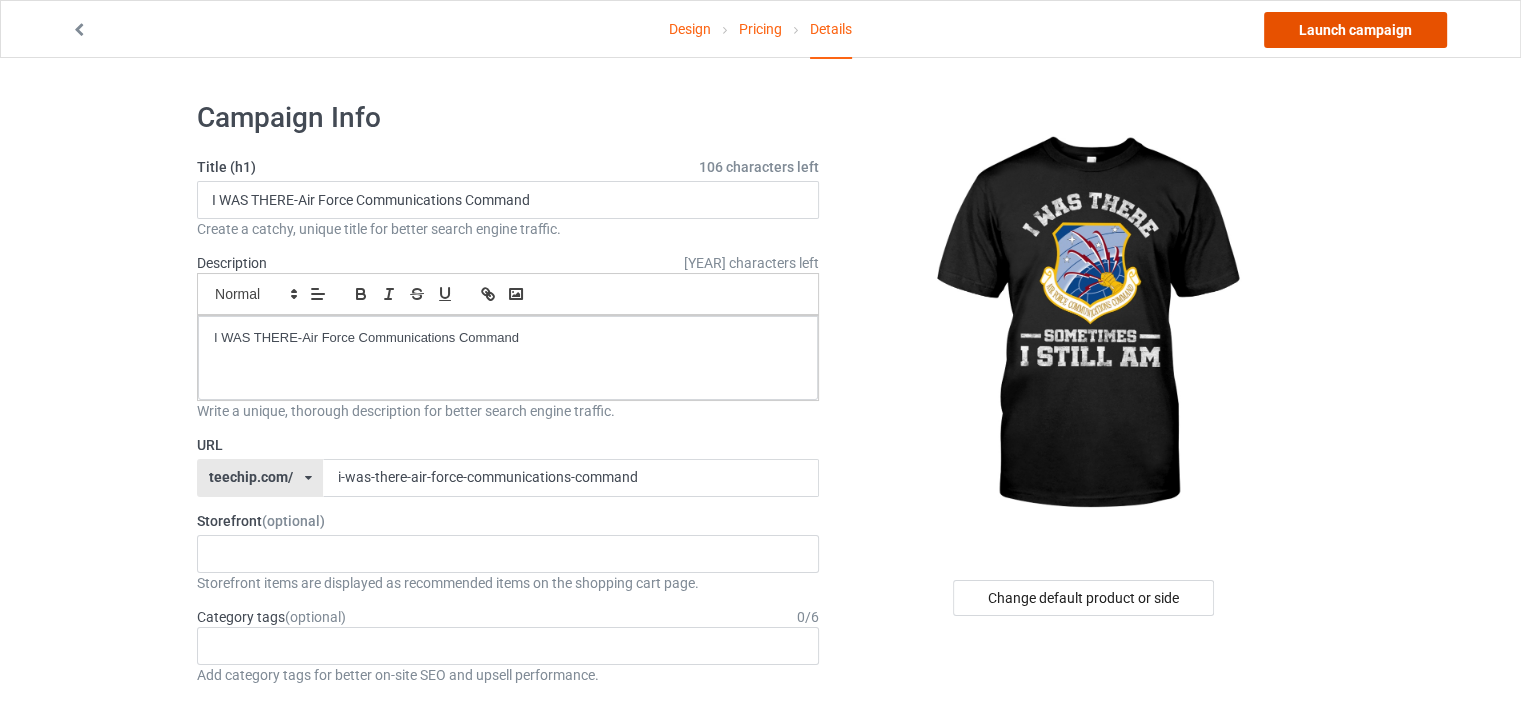 click on "Launch campaign" at bounding box center (1355, 30) 